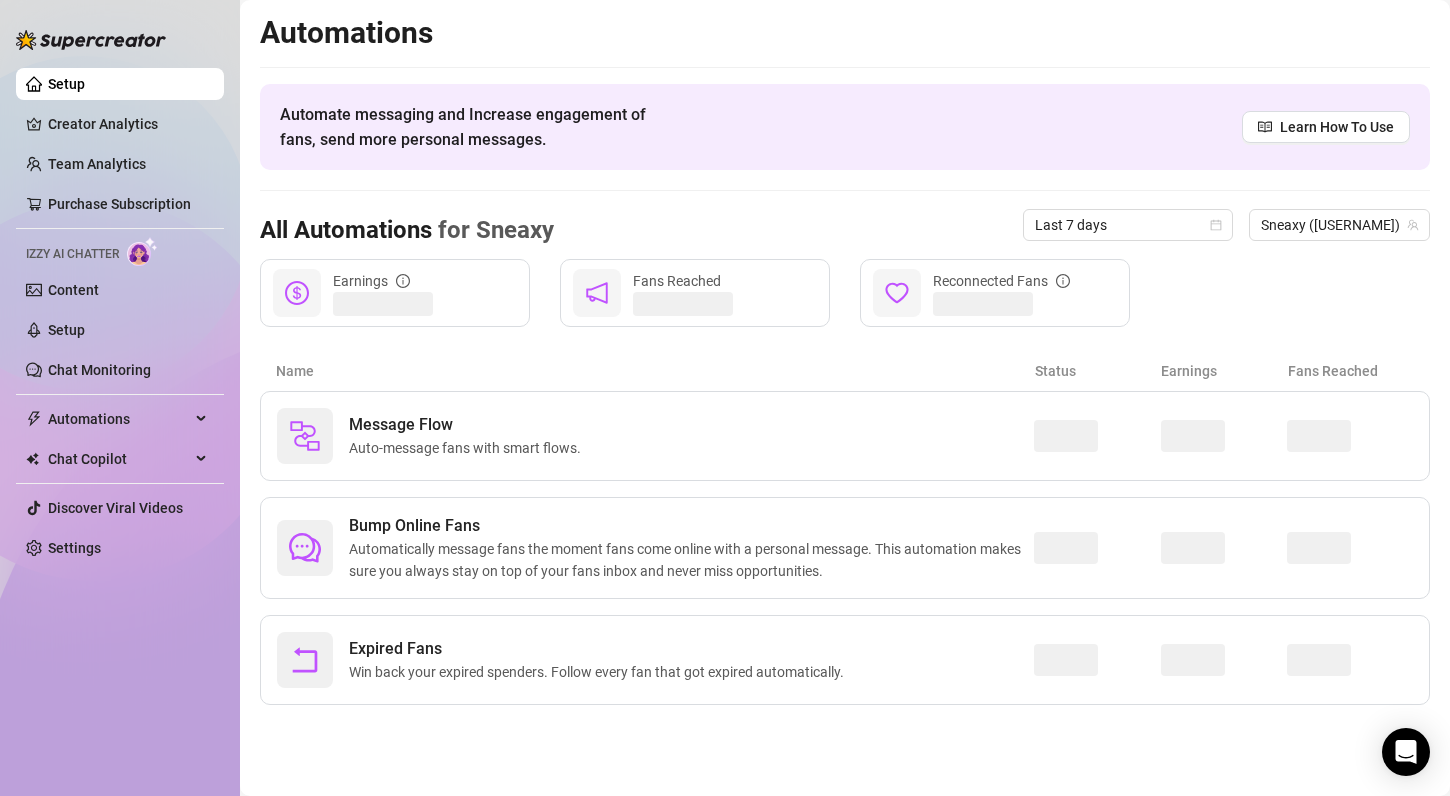 scroll, scrollTop: 0, scrollLeft: 0, axis: both 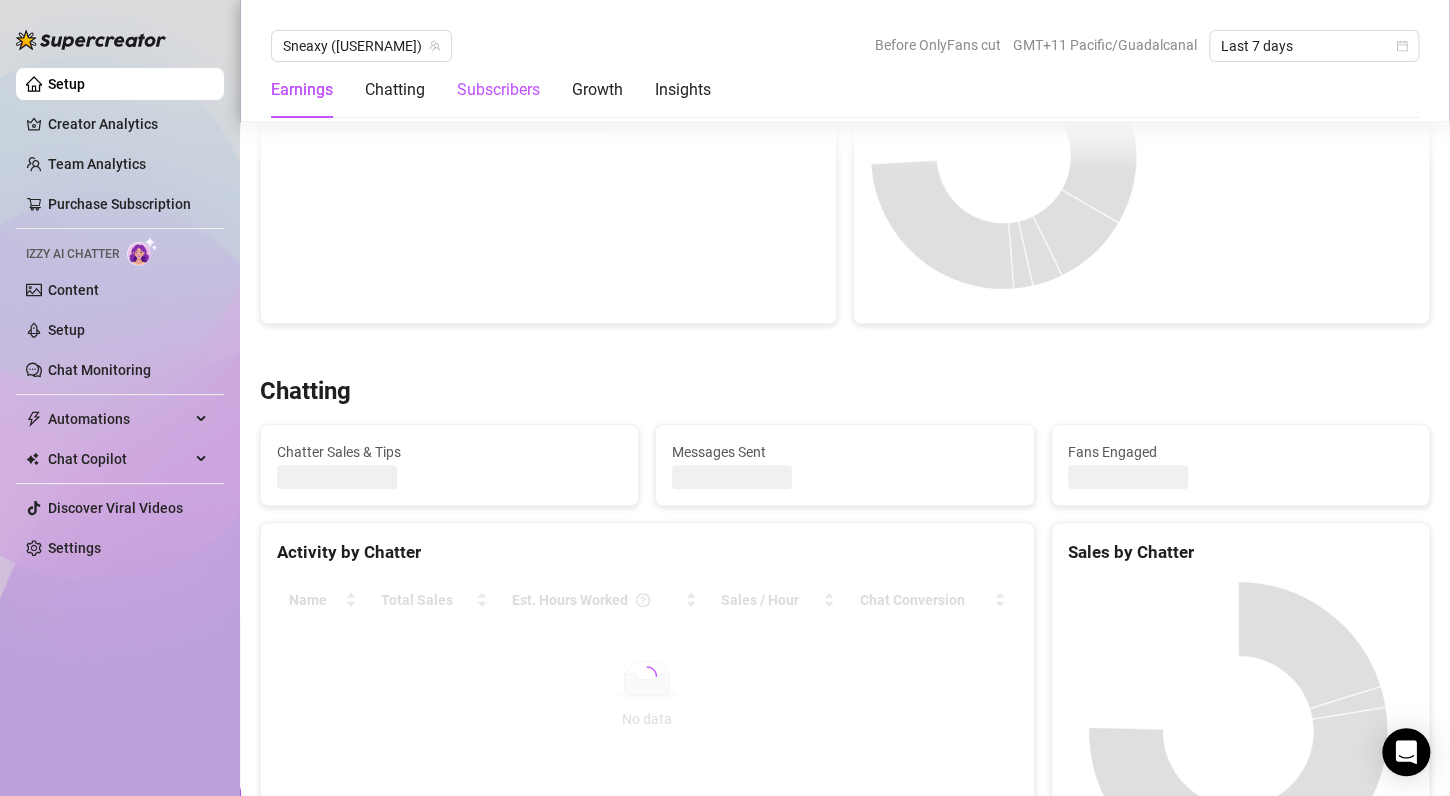 click on "Subscribers" at bounding box center (498, 90) 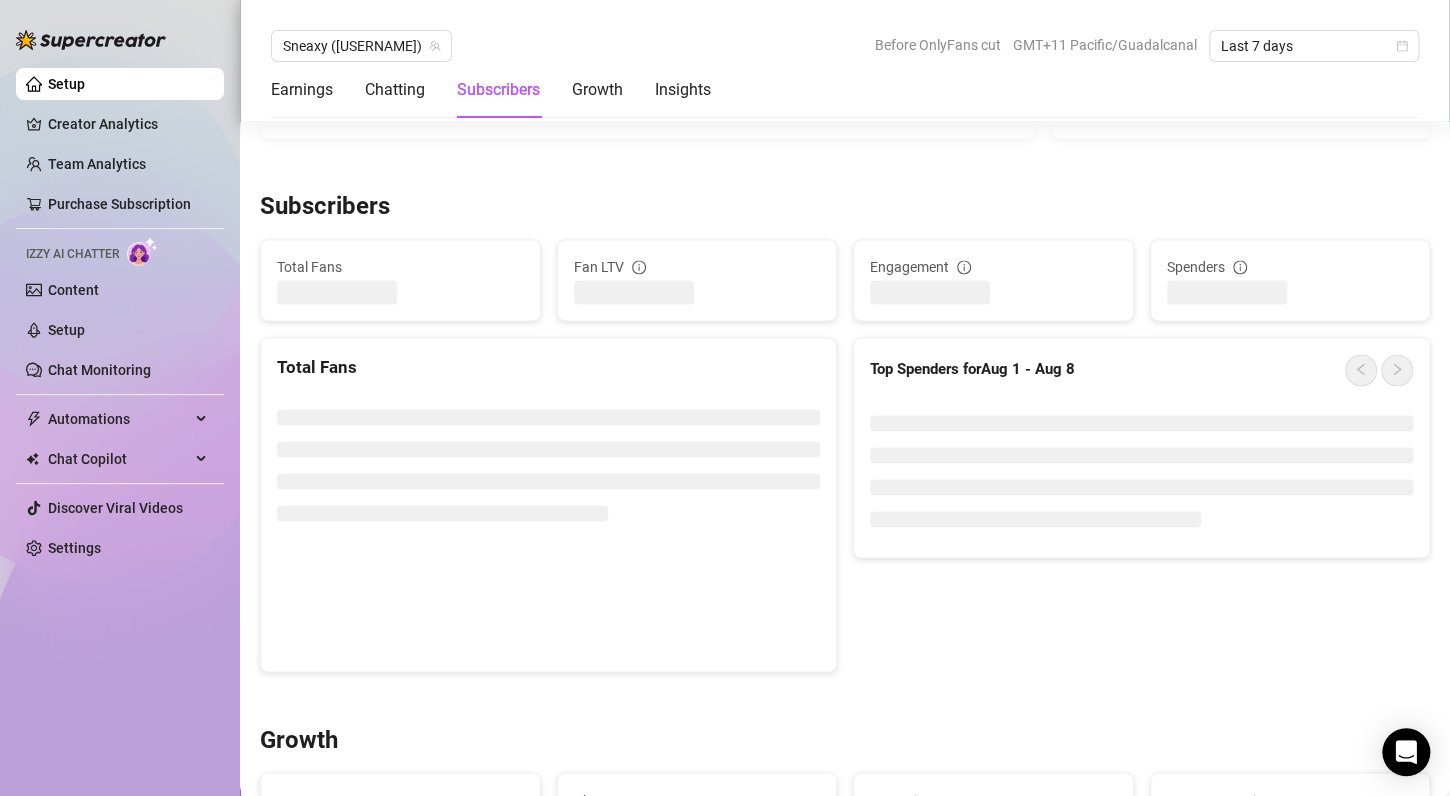 scroll, scrollTop: 1216, scrollLeft: 0, axis: vertical 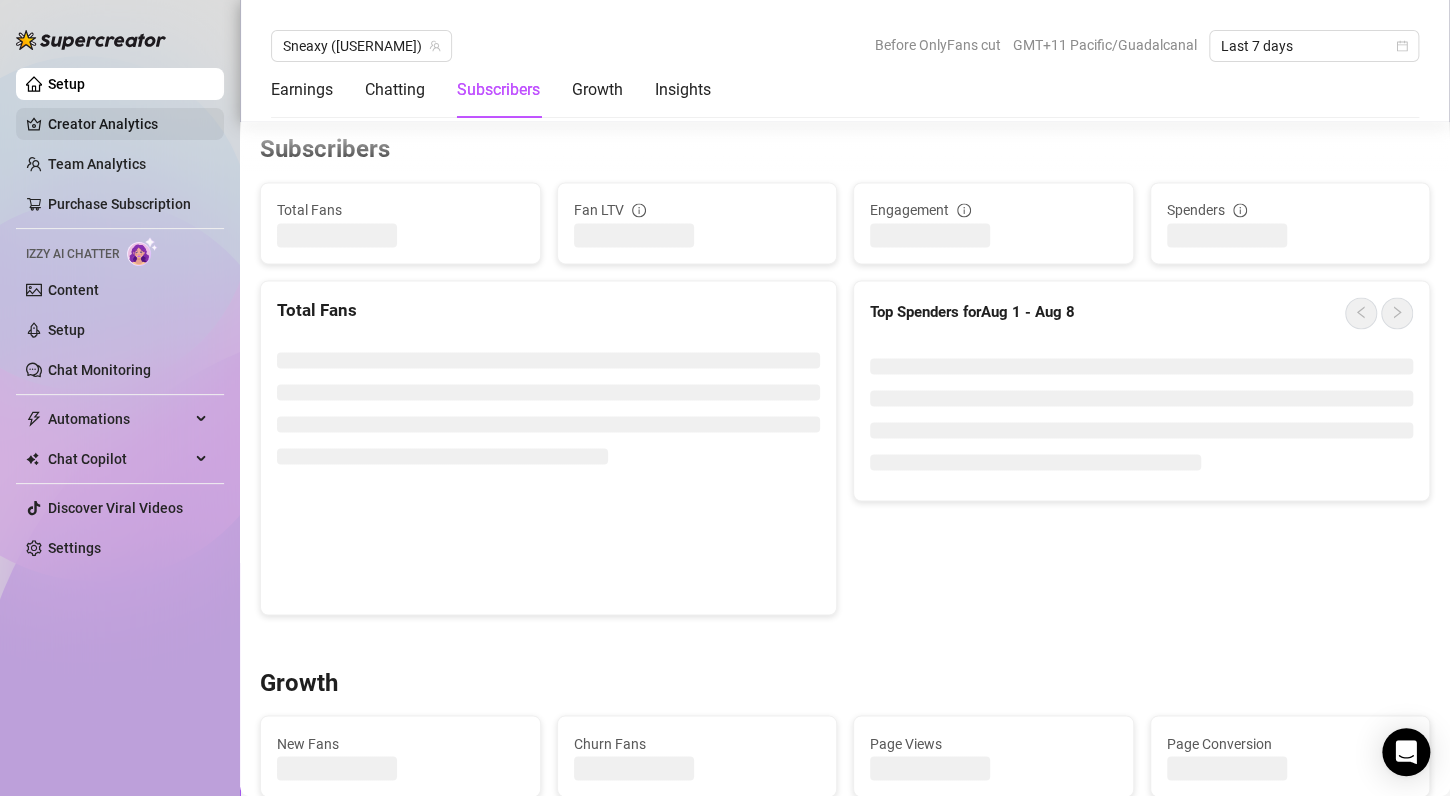 click on "Creator Analytics" at bounding box center (128, 124) 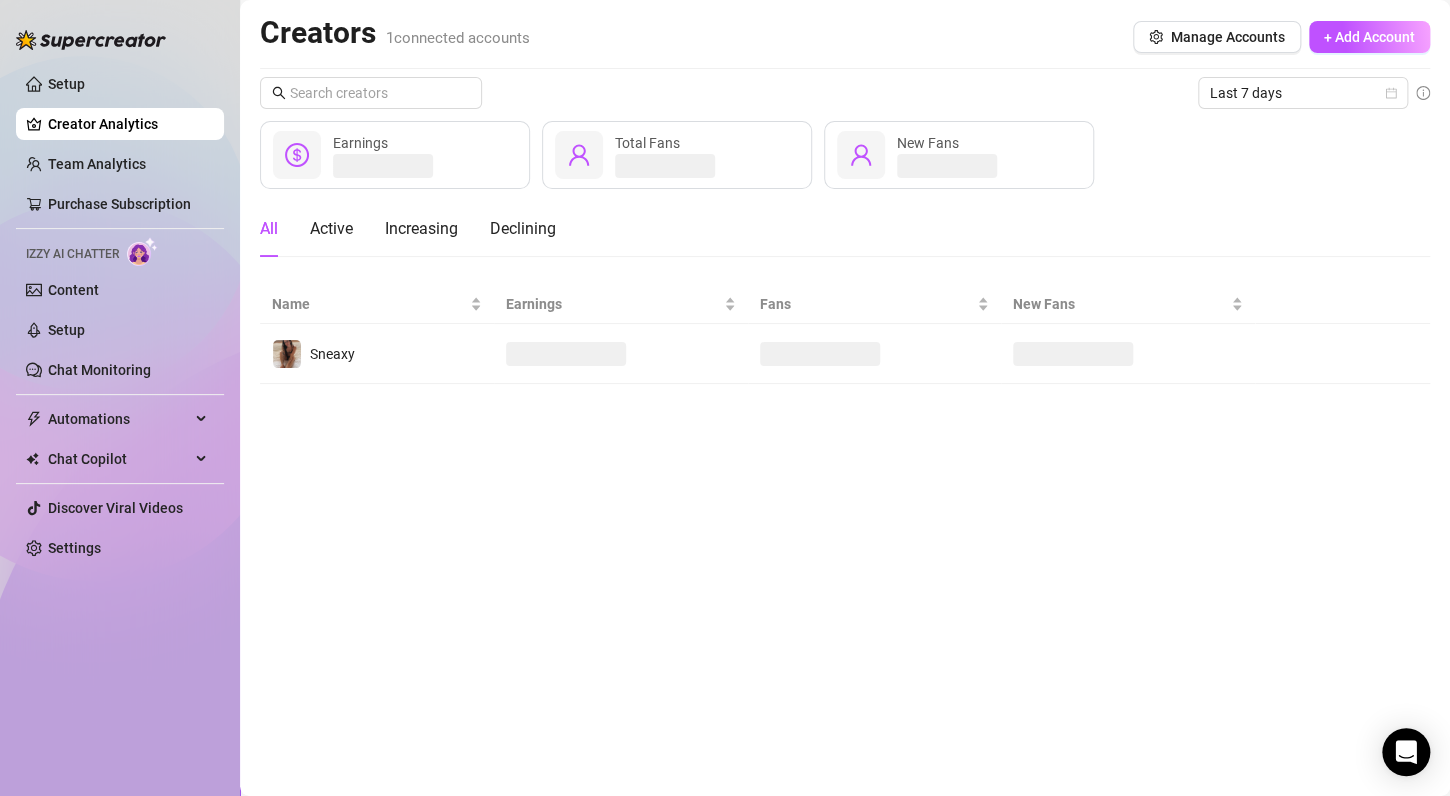 scroll, scrollTop: 0, scrollLeft: 0, axis: both 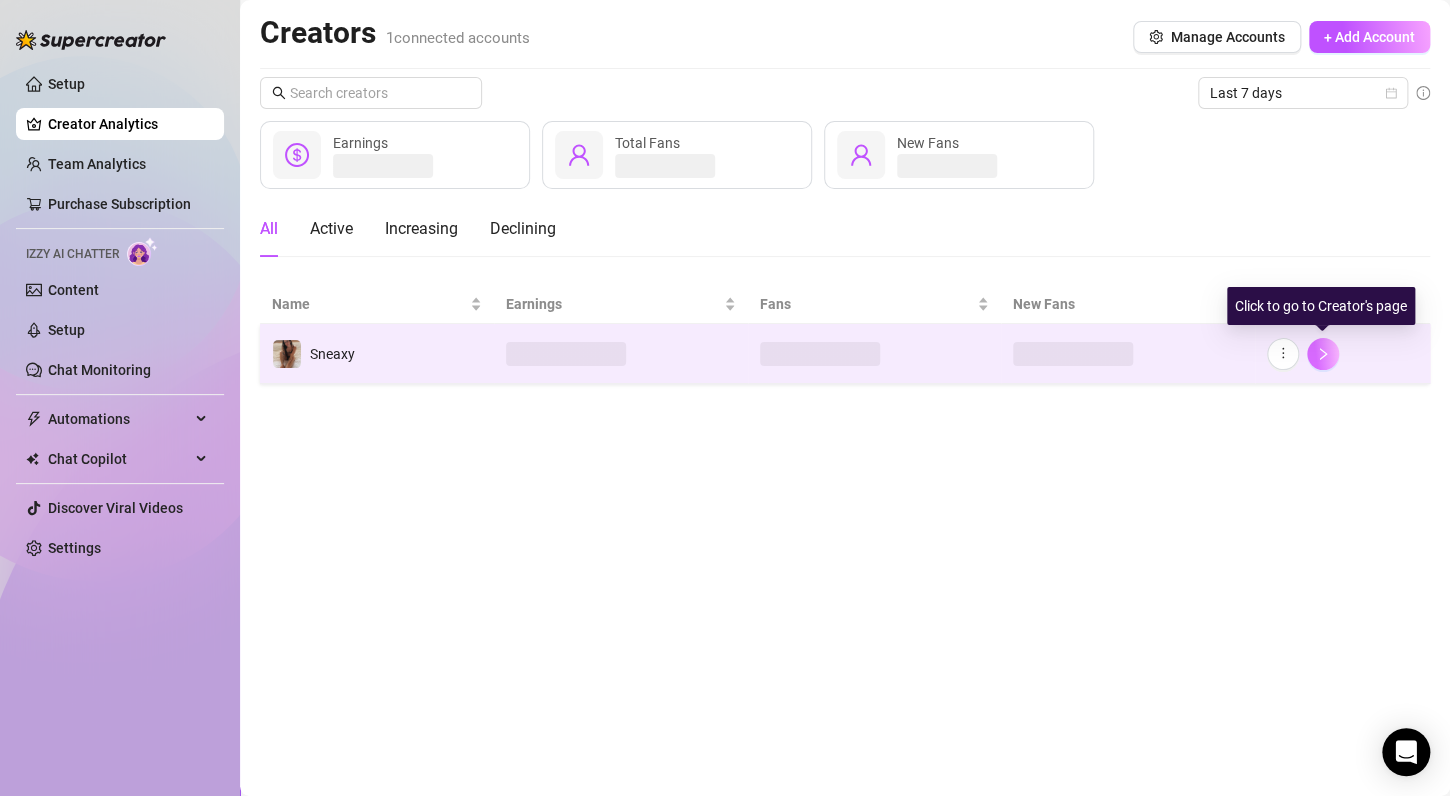 click 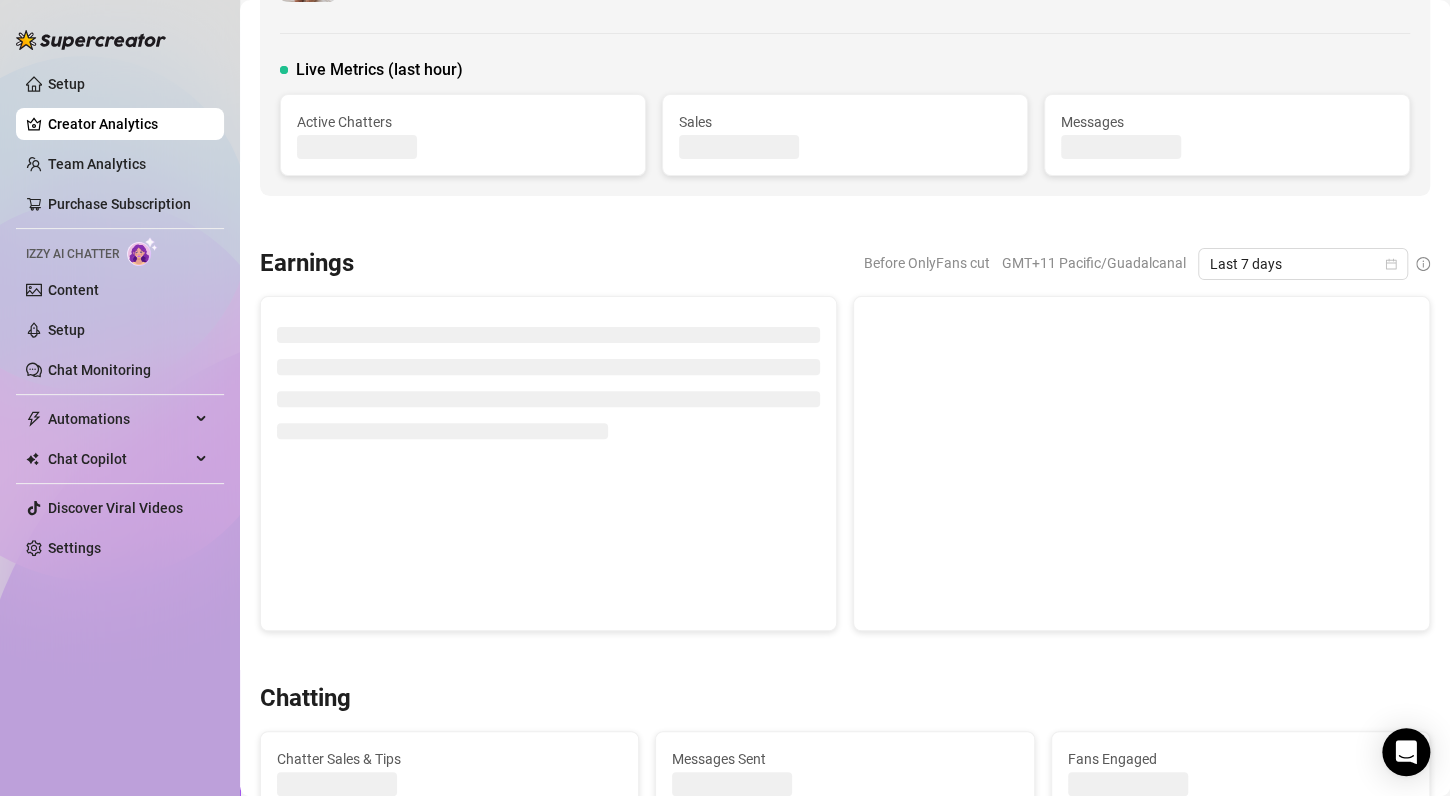 scroll, scrollTop: 300, scrollLeft: 0, axis: vertical 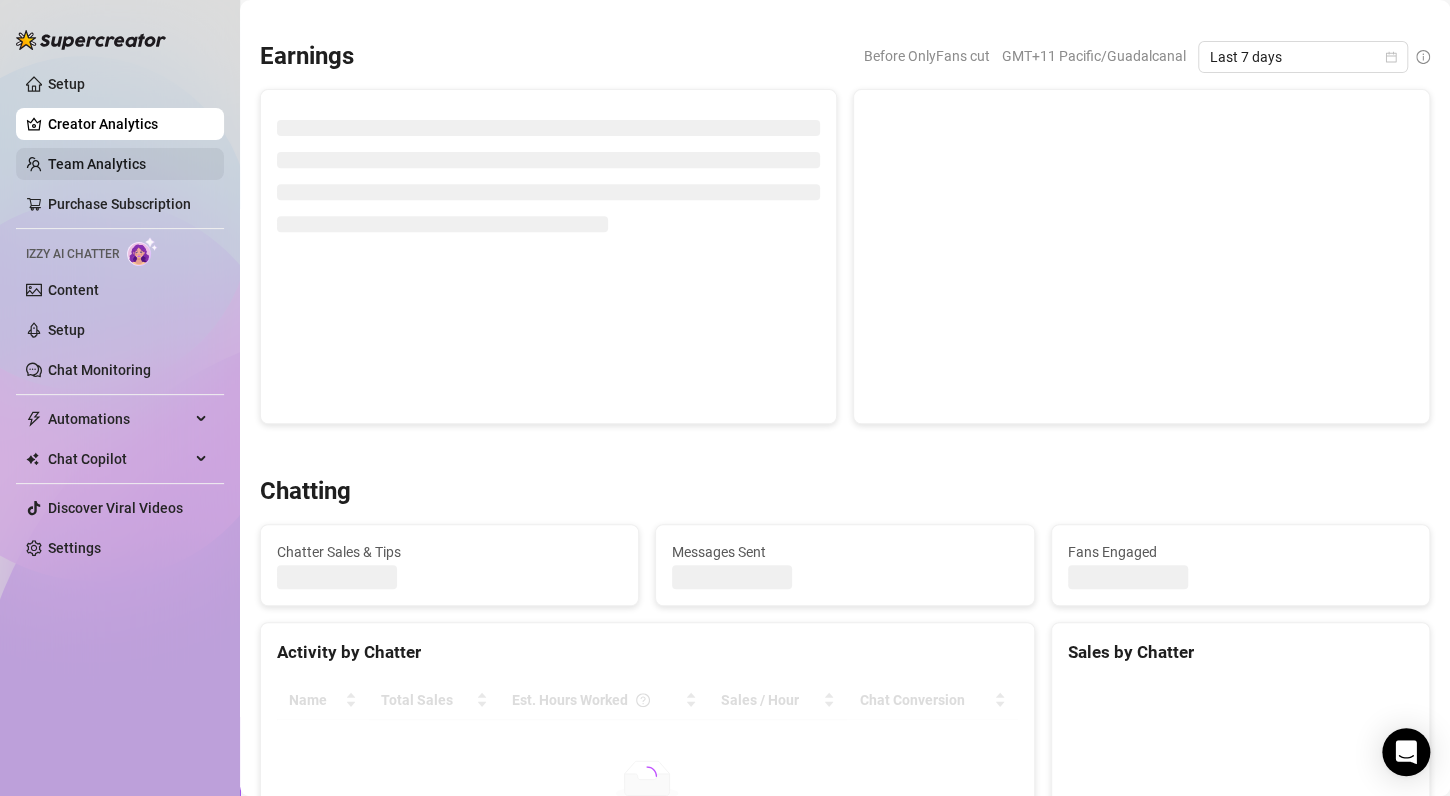 click on "Team Analytics" at bounding box center (97, 164) 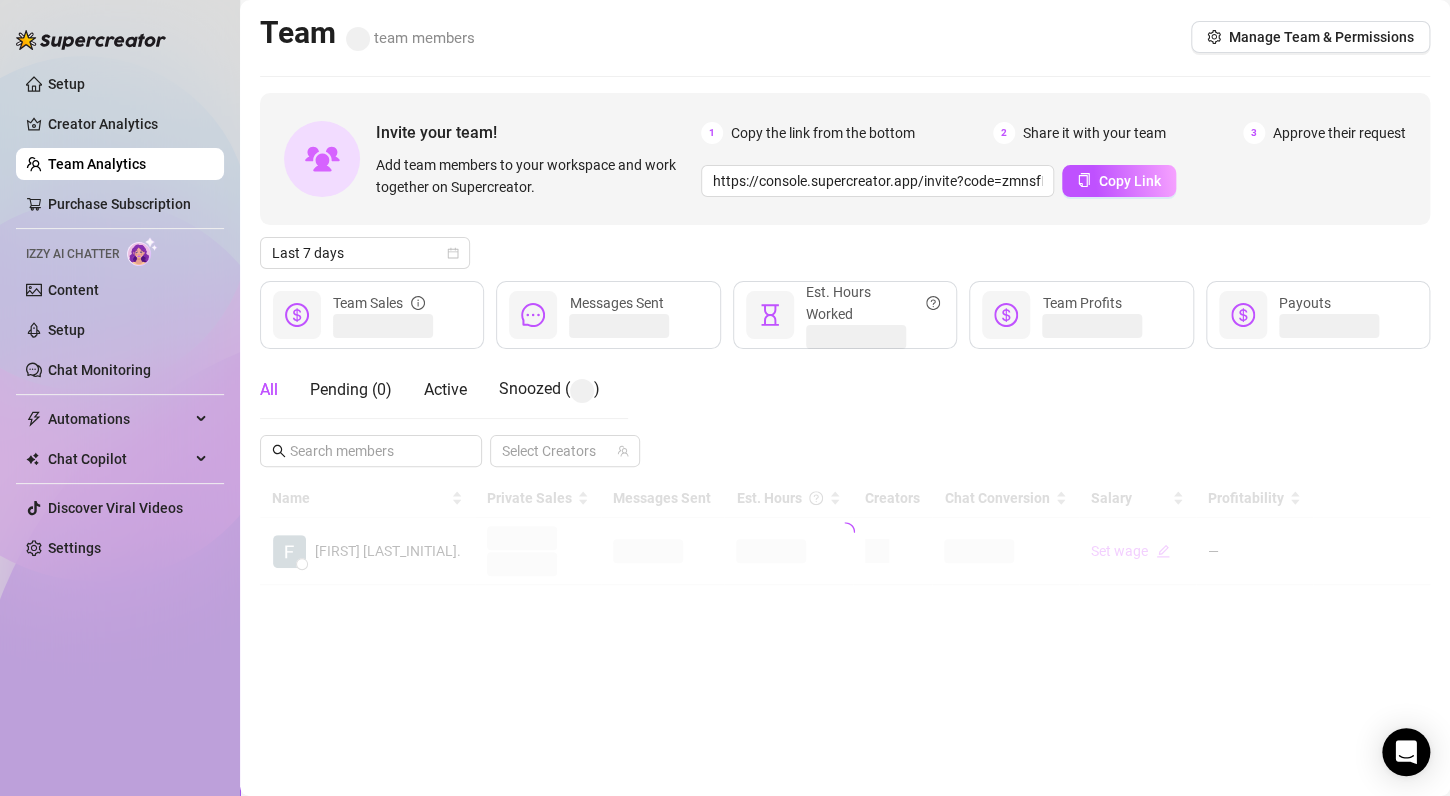 scroll, scrollTop: 0, scrollLeft: 0, axis: both 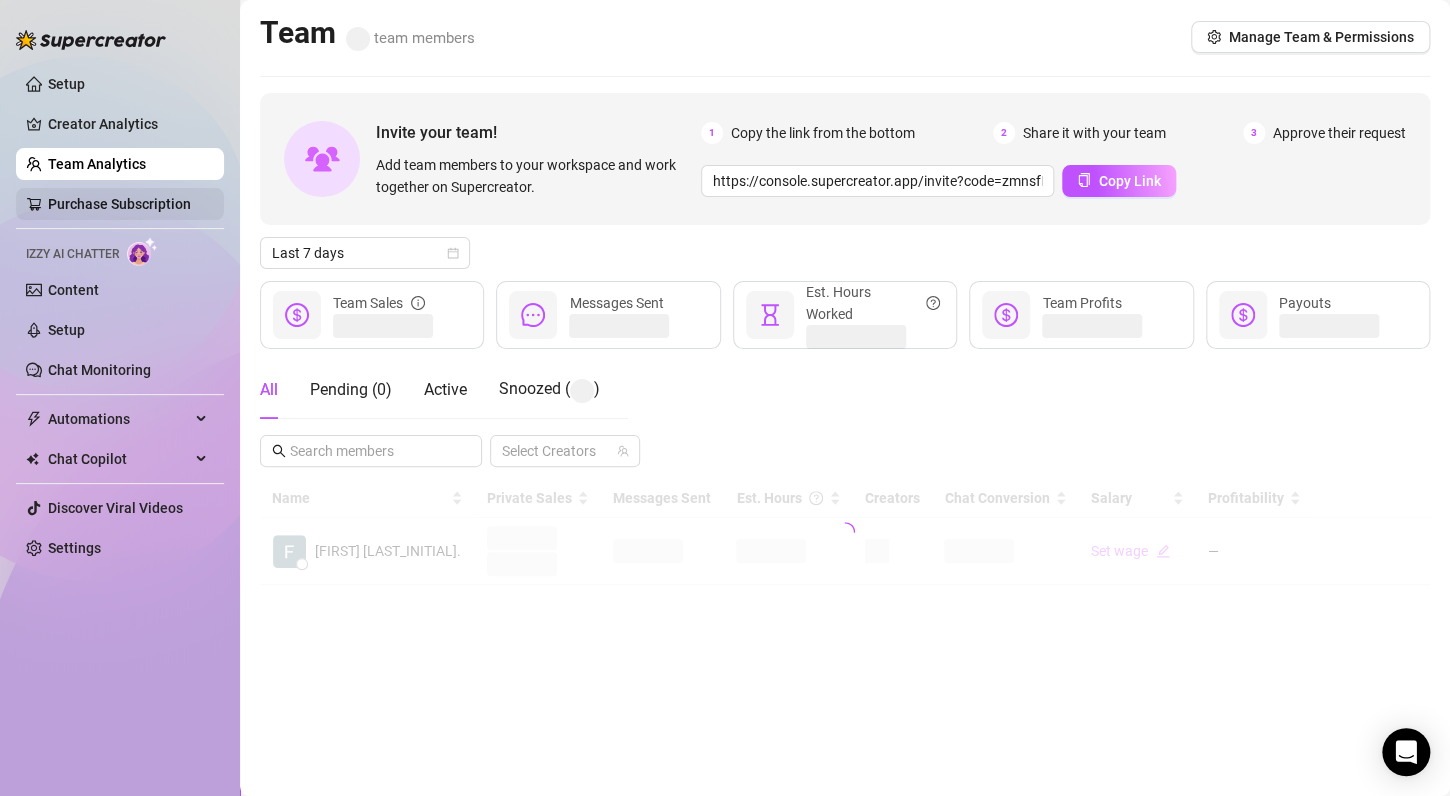 click on "Purchase Subscription" at bounding box center [119, 204] 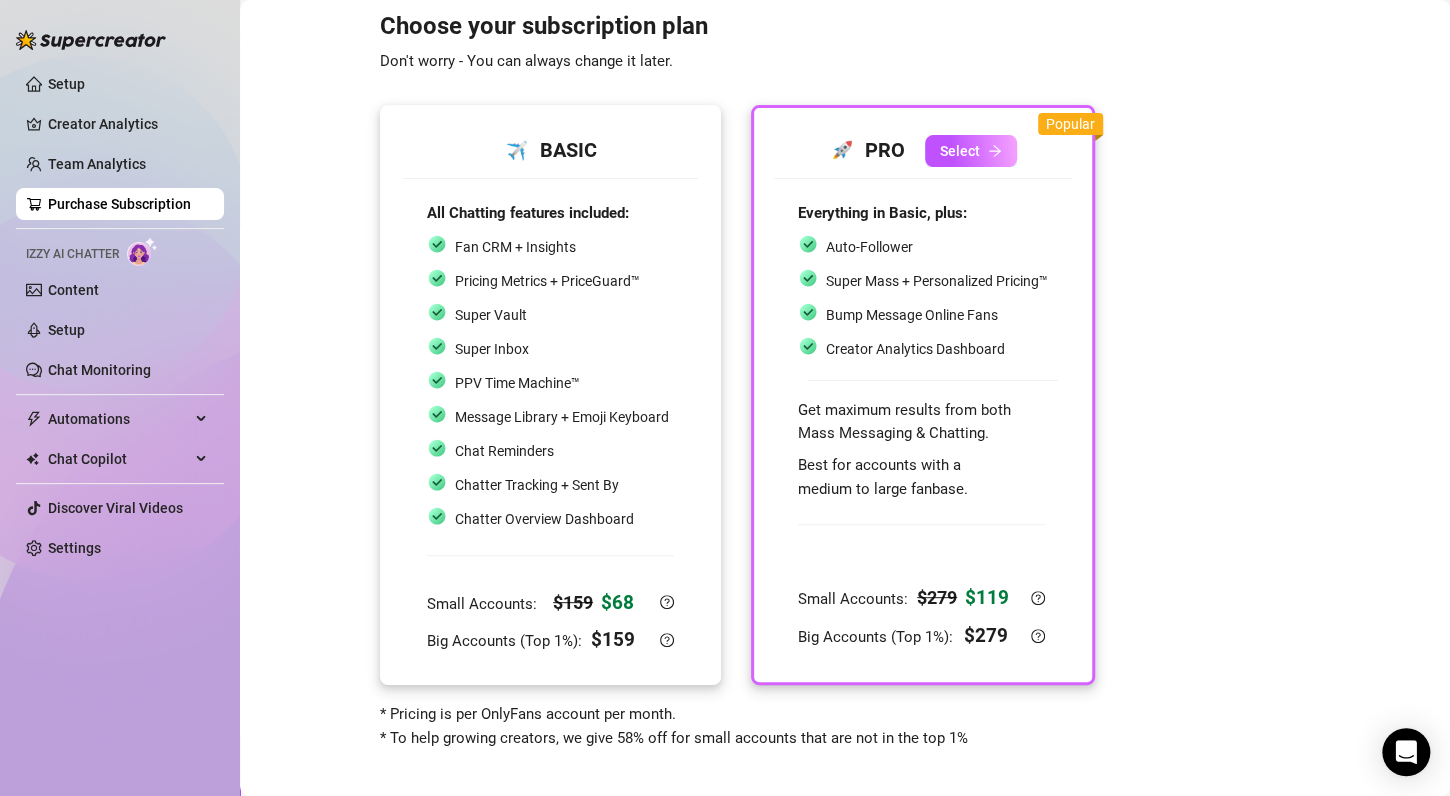 scroll, scrollTop: 41, scrollLeft: 0, axis: vertical 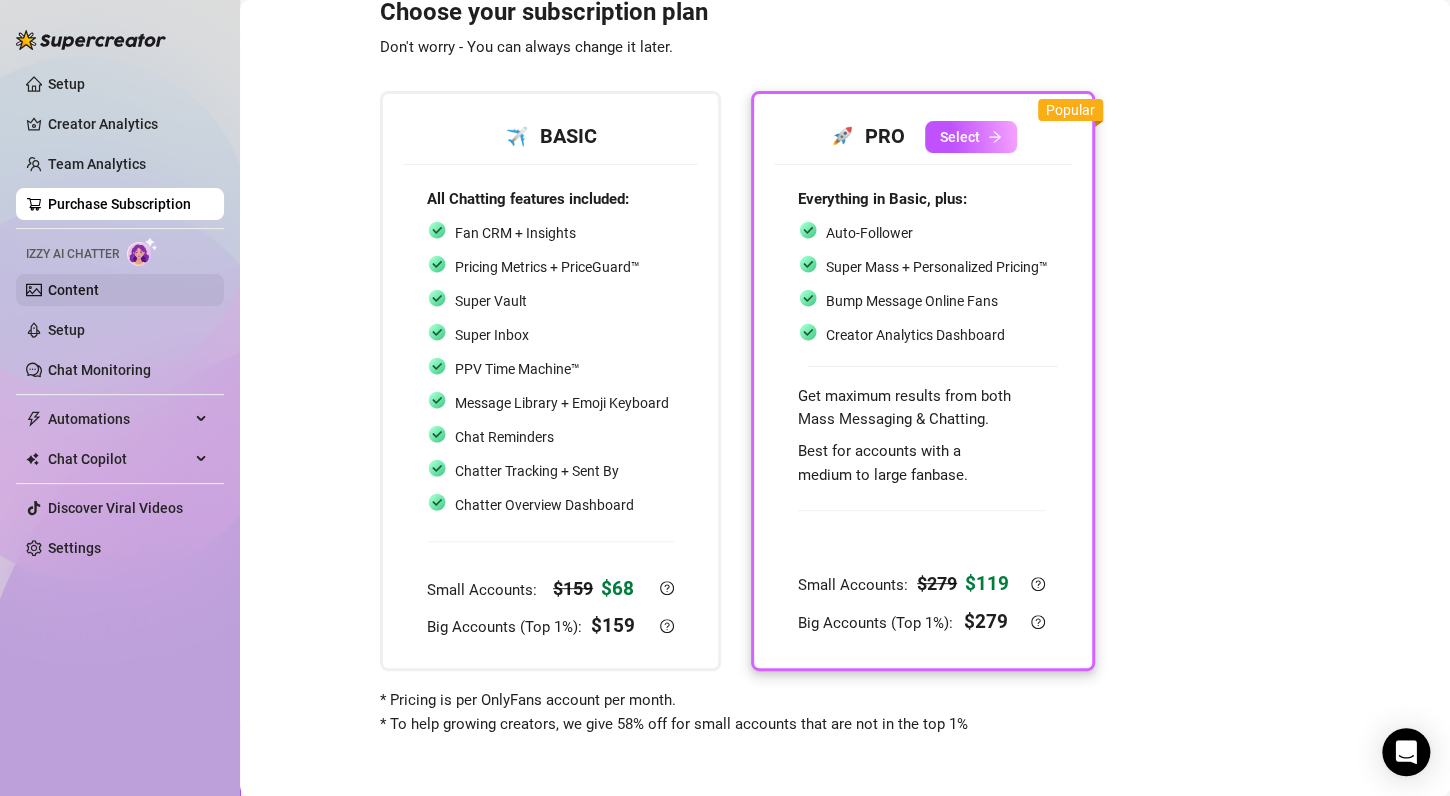click on "Content" at bounding box center (73, 290) 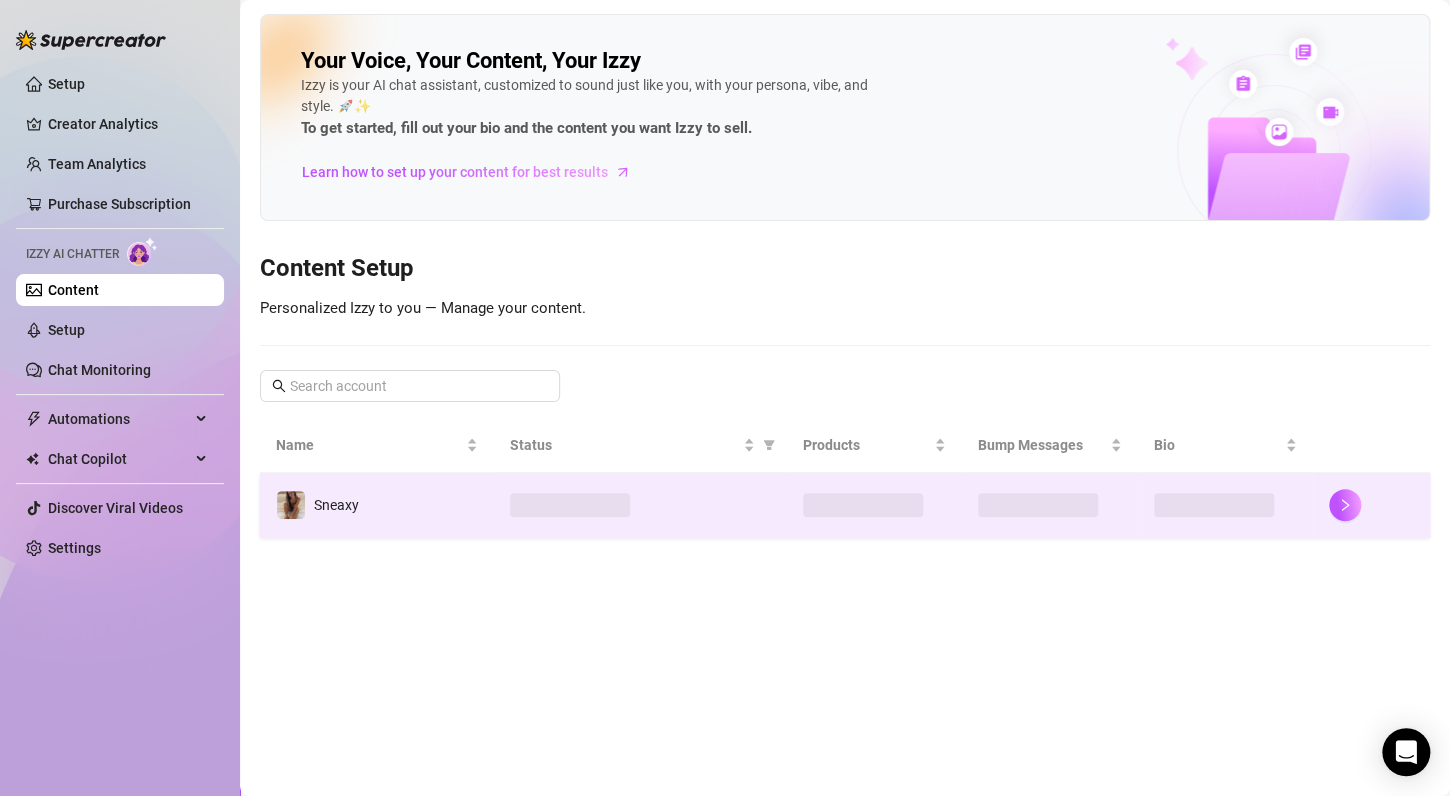 click at bounding box center [640, 505] 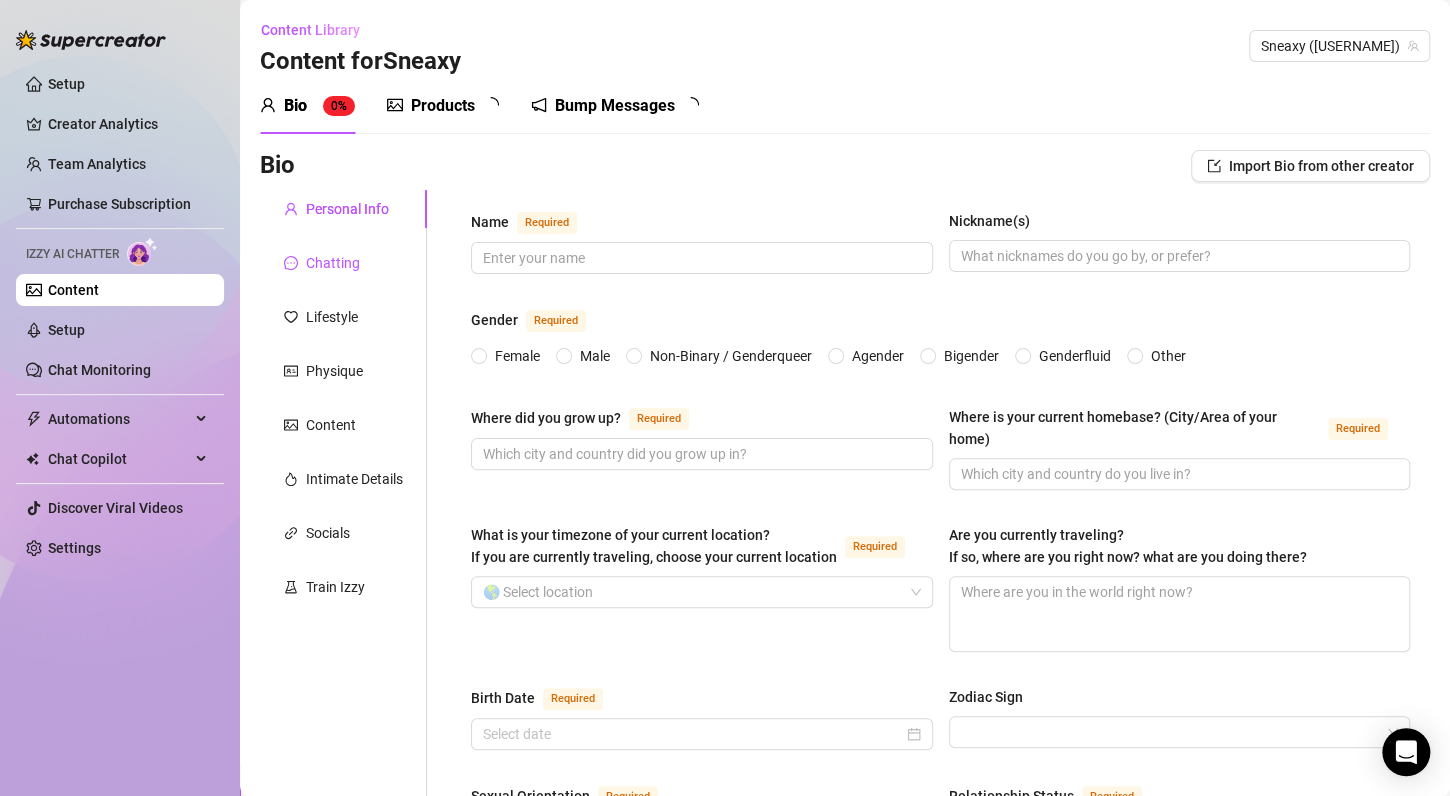 click on "Chatting" at bounding box center (333, 263) 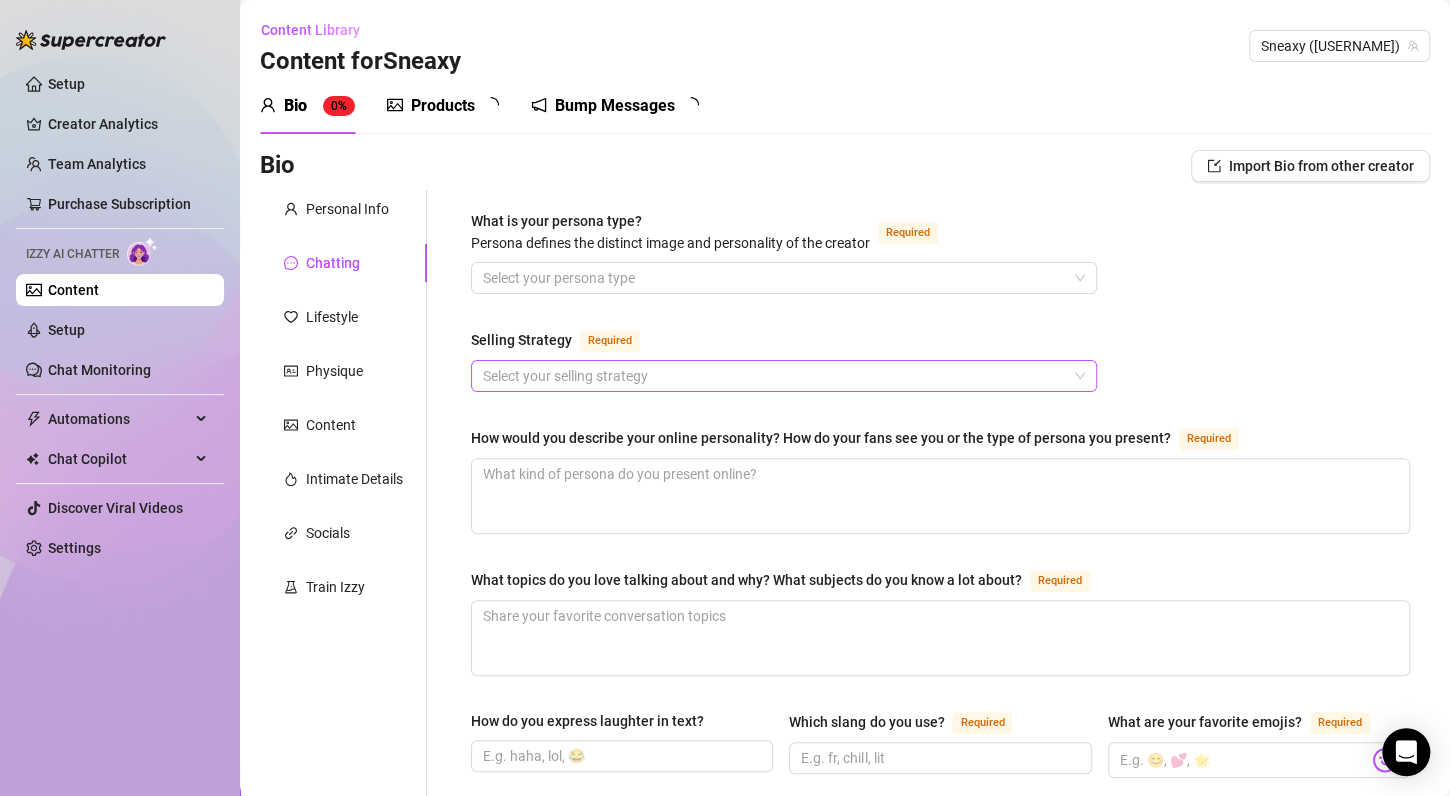 click at bounding box center [784, 376] 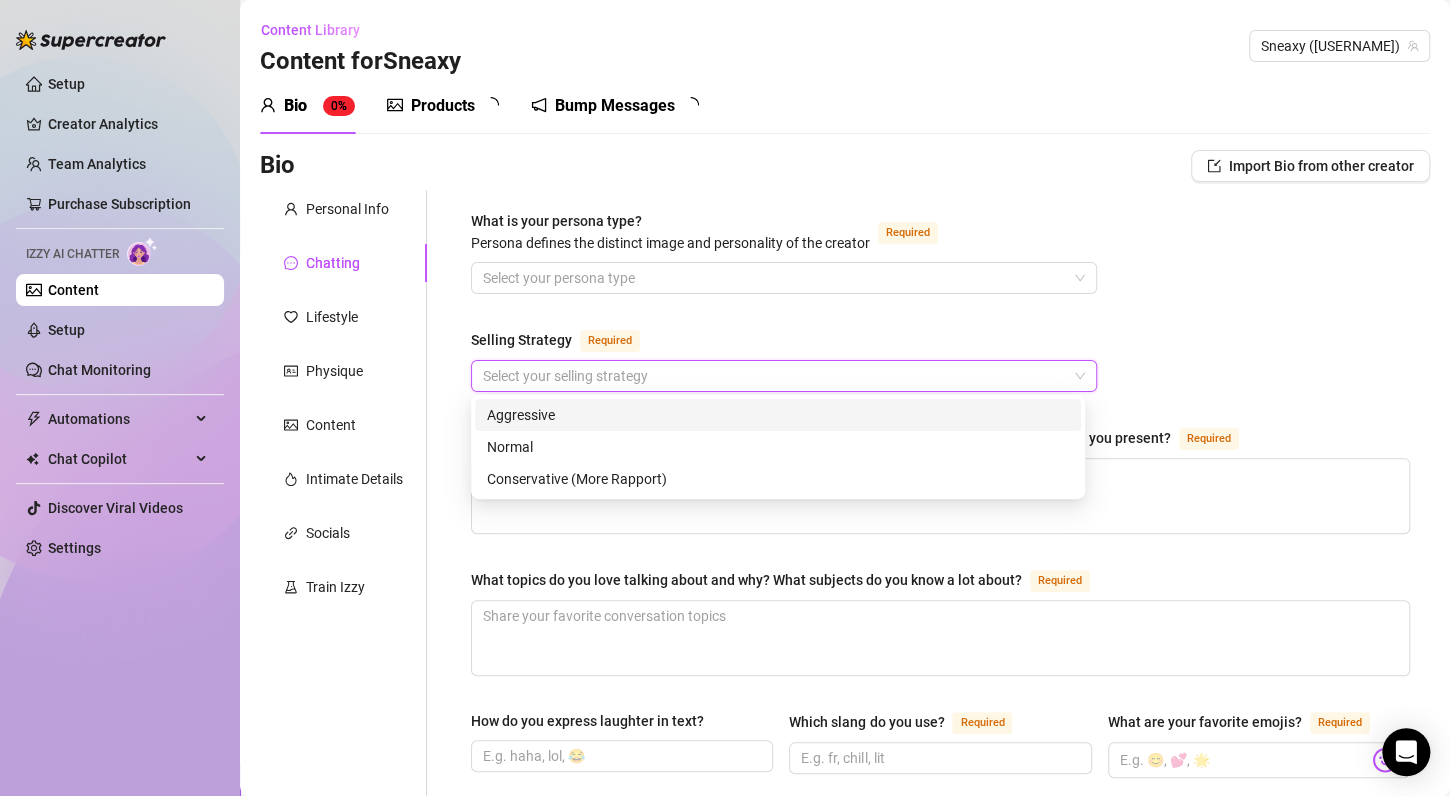 click at bounding box center [784, 376] 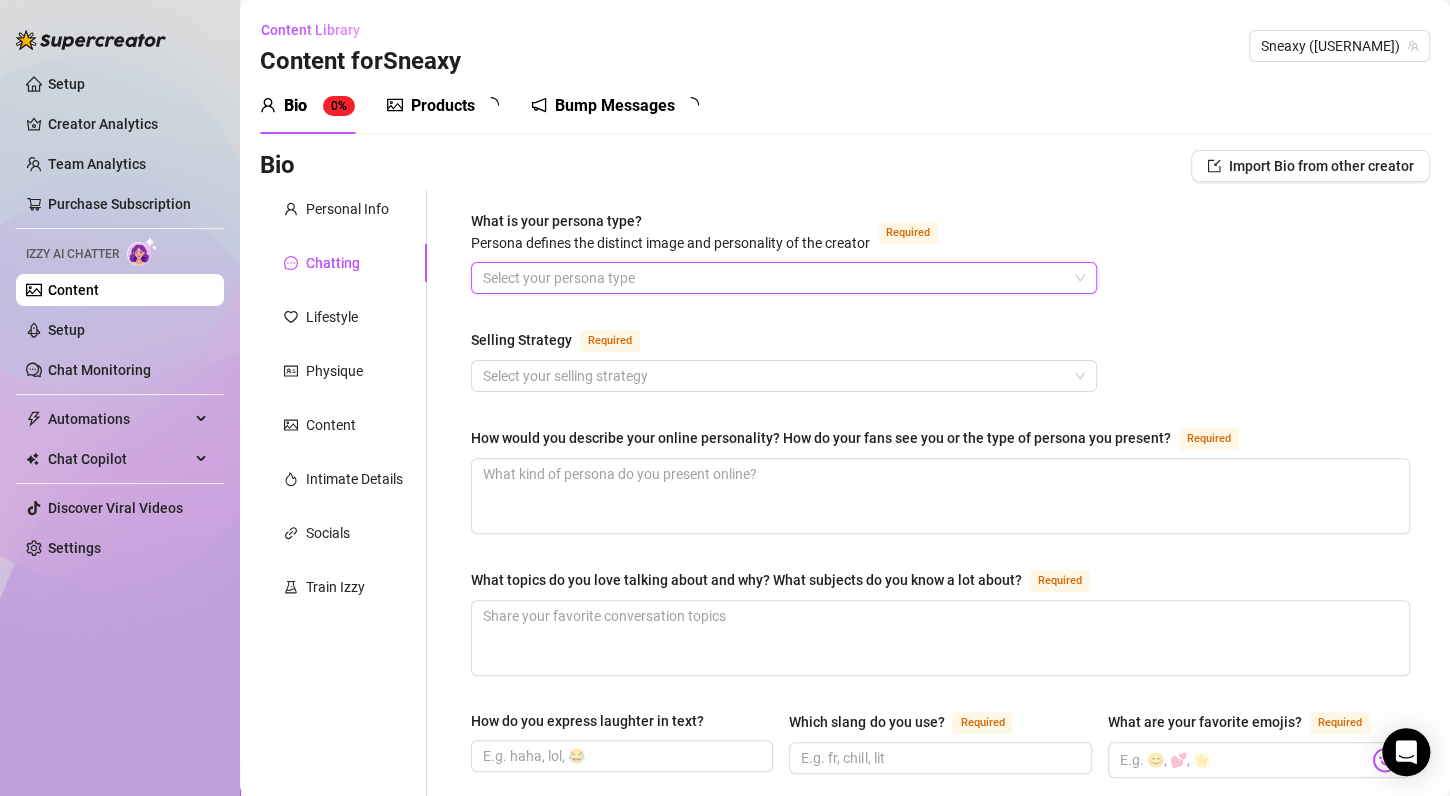 click on "What is your persona type? Persona defines the distinct image and personality of the creator Required" at bounding box center [775, 278] 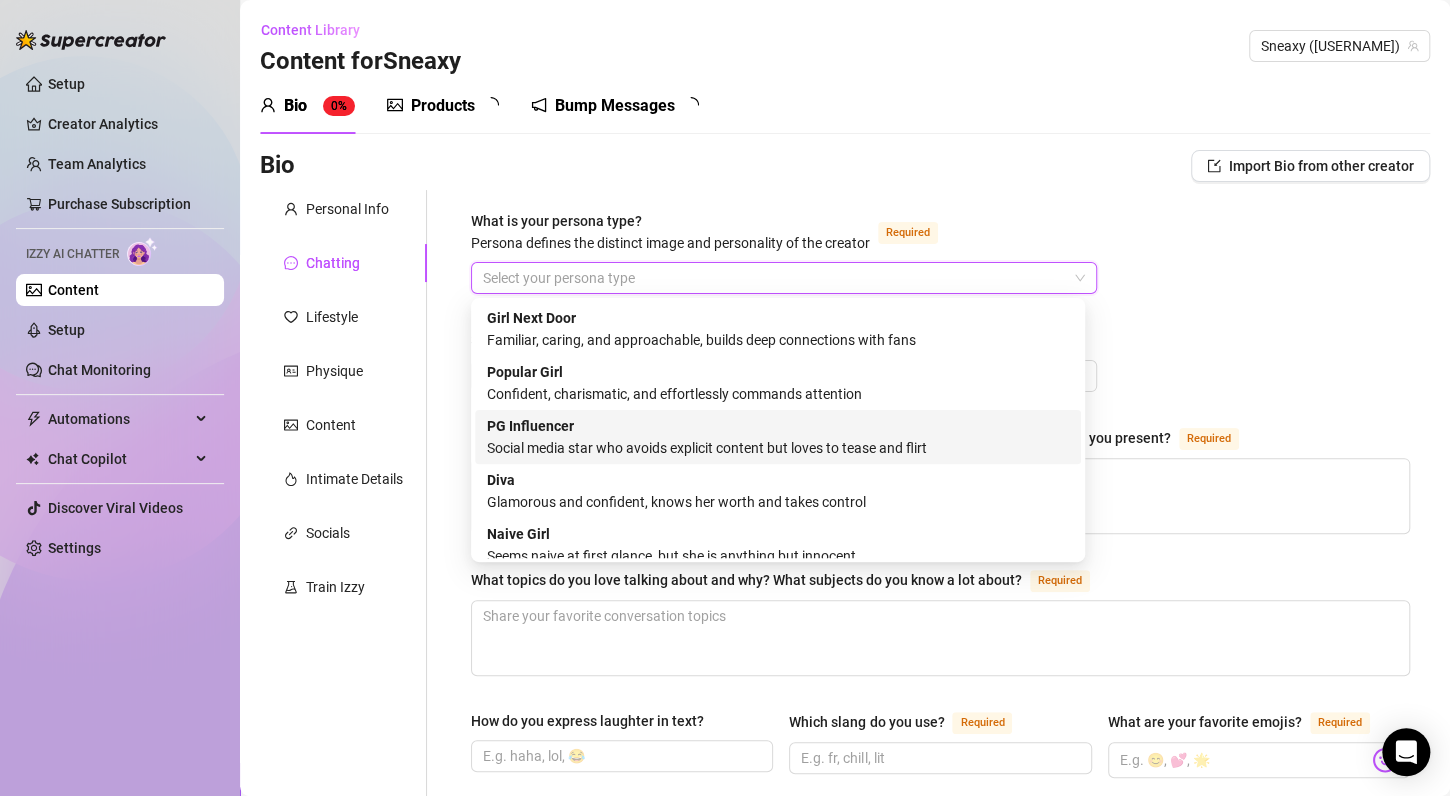 scroll, scrollTop: 68, scrollLeft: 0, axis: vertical 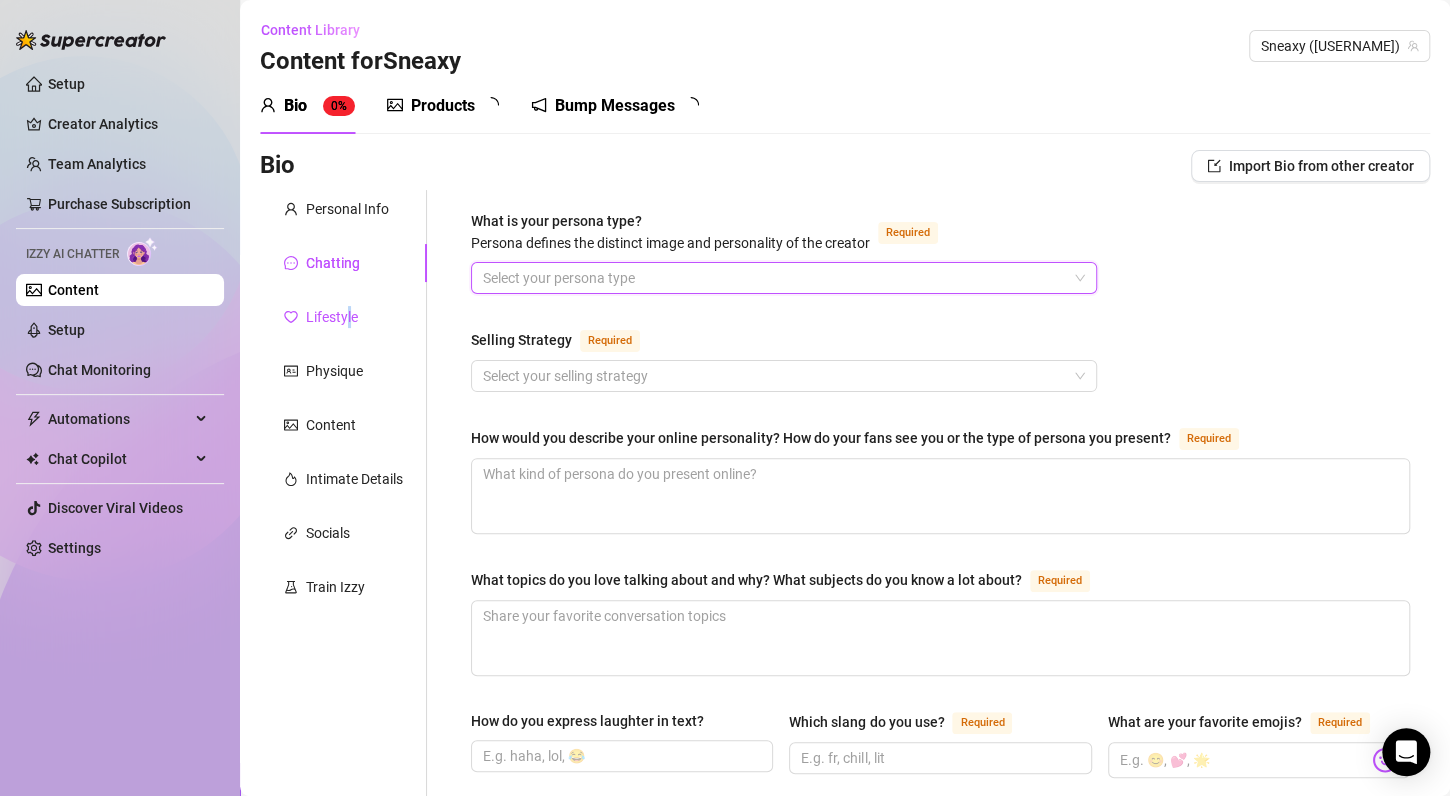 click on "Lifestyle" at bounding box center [332, 317] 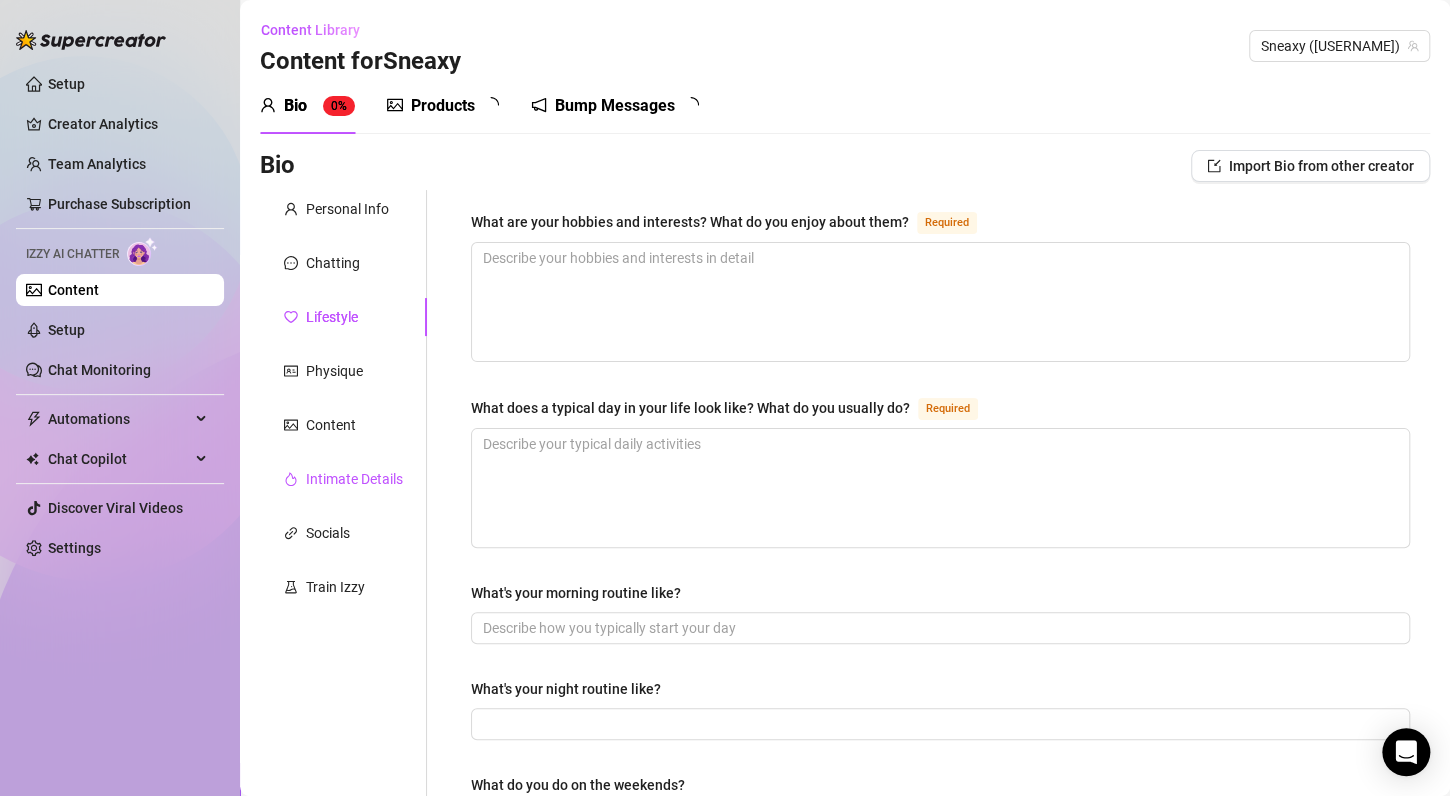 click on "Intimate Details" at bounding box center (354, 479) 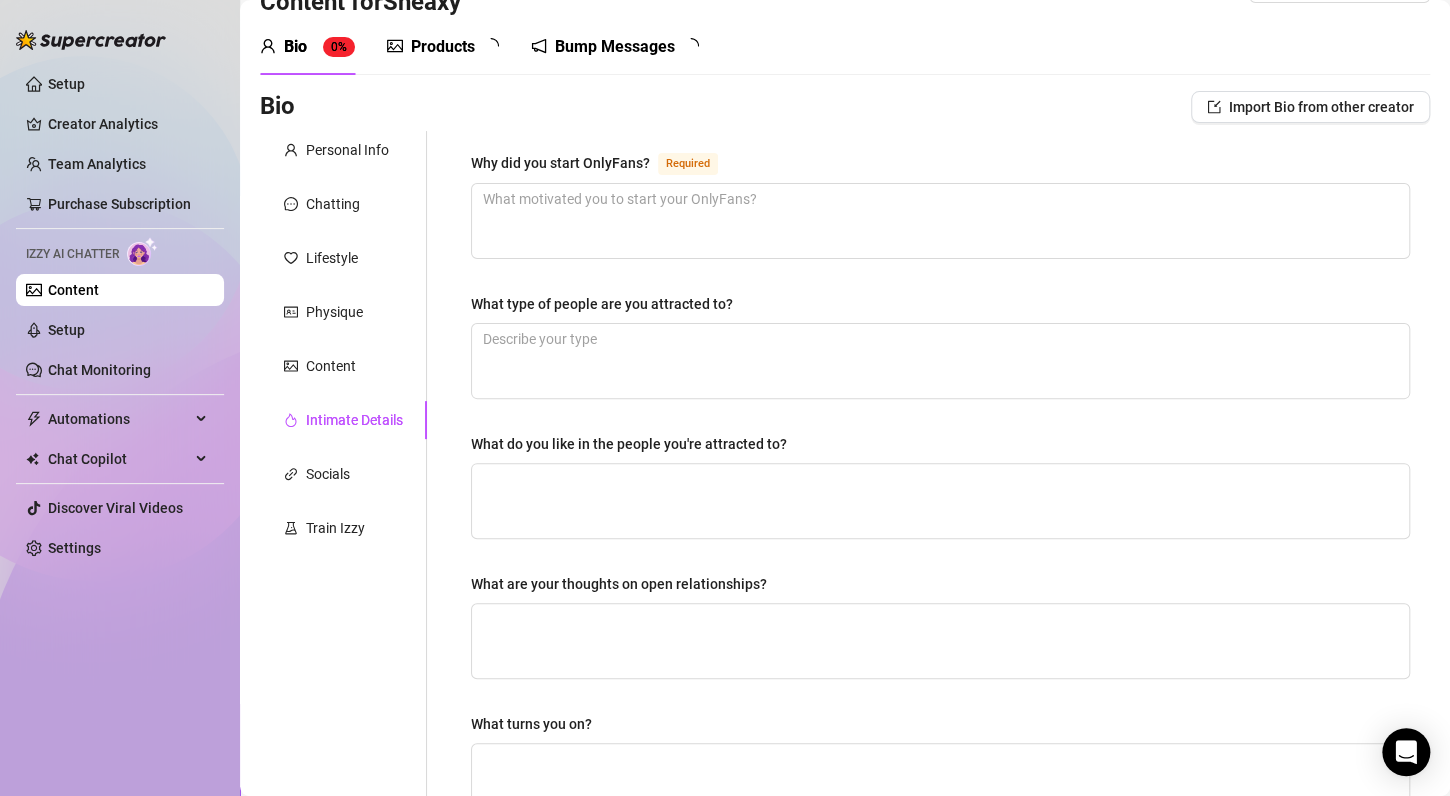 scroll, scrollTop: 0, scrollLeft: 0, axis: both 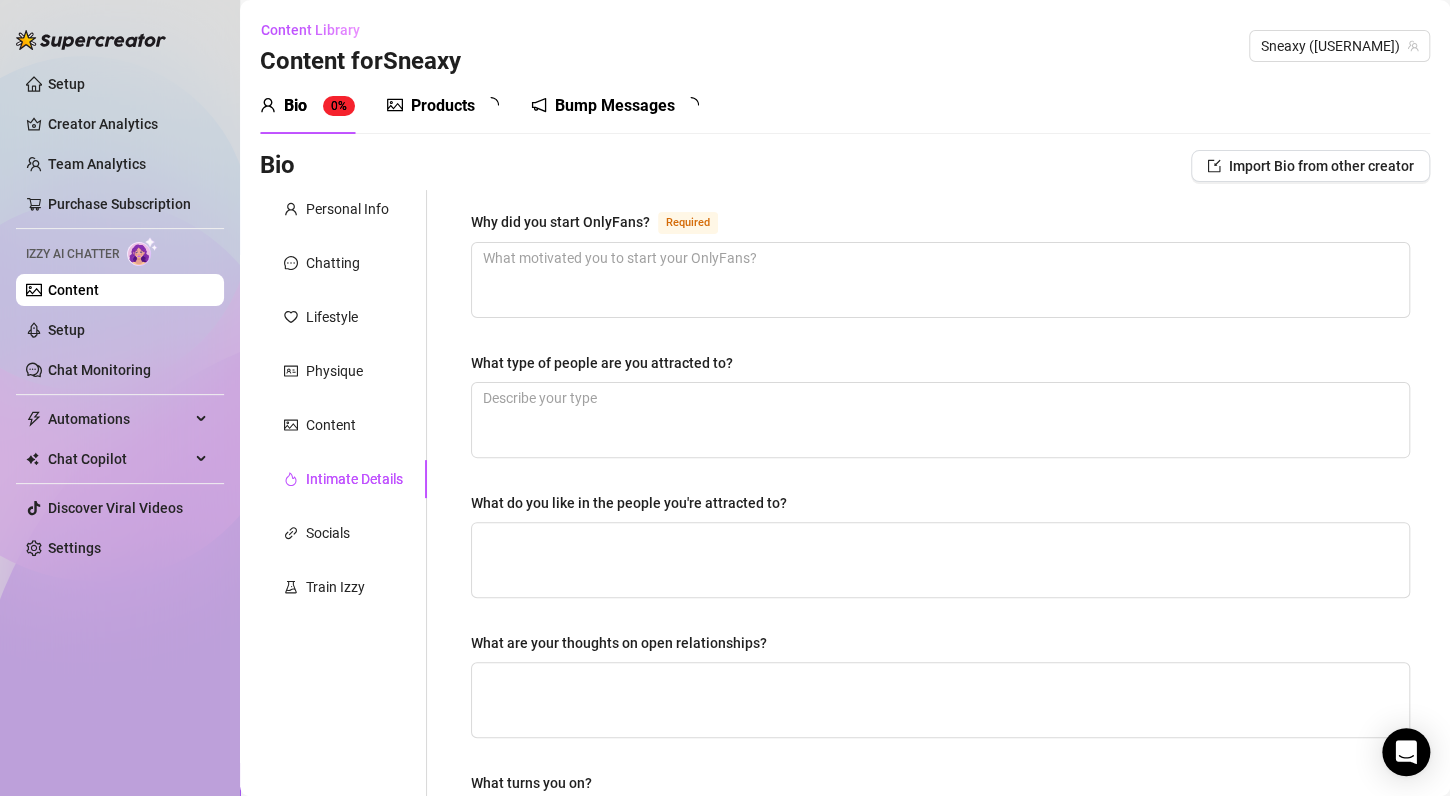 click on "Products" at bounding box center [443, 106] 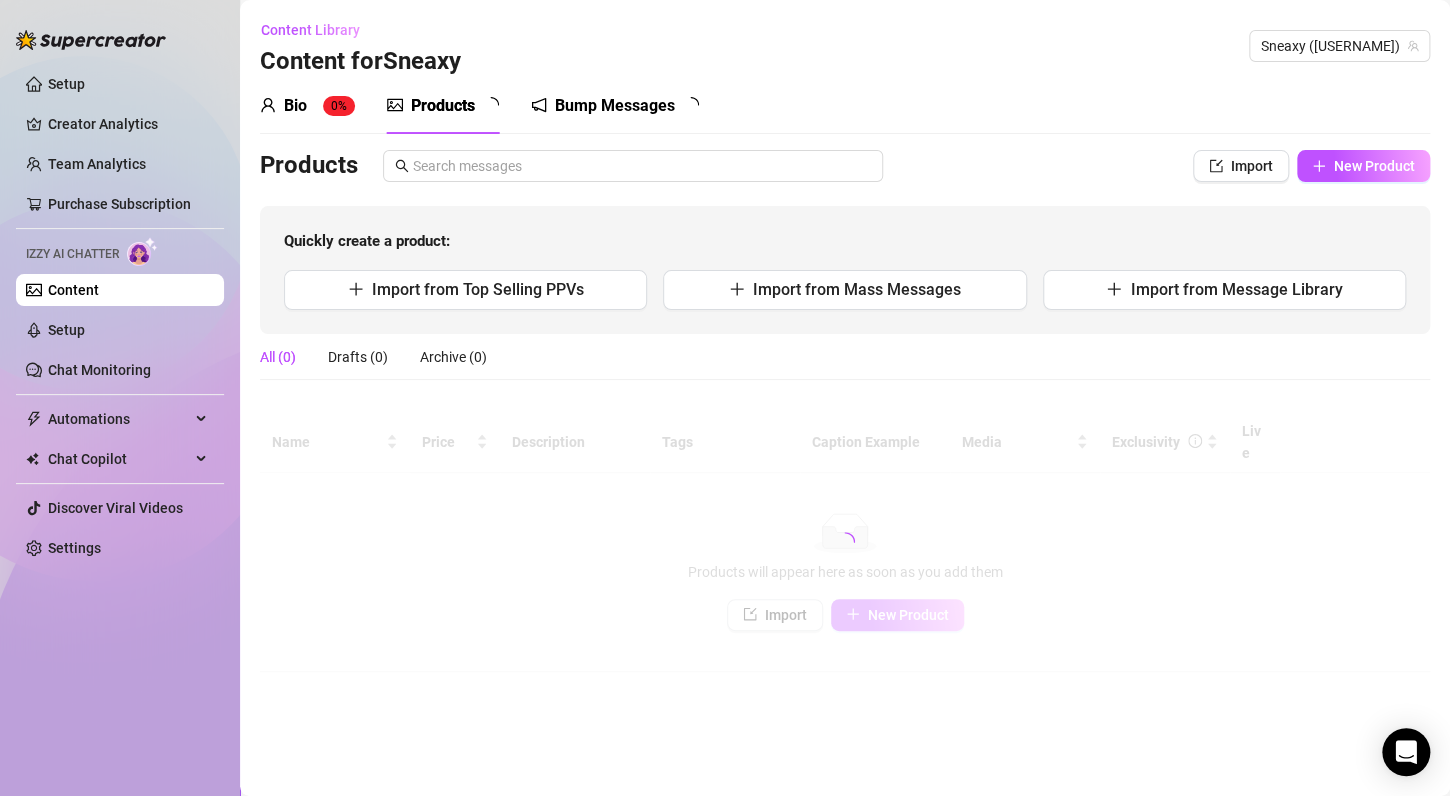 type 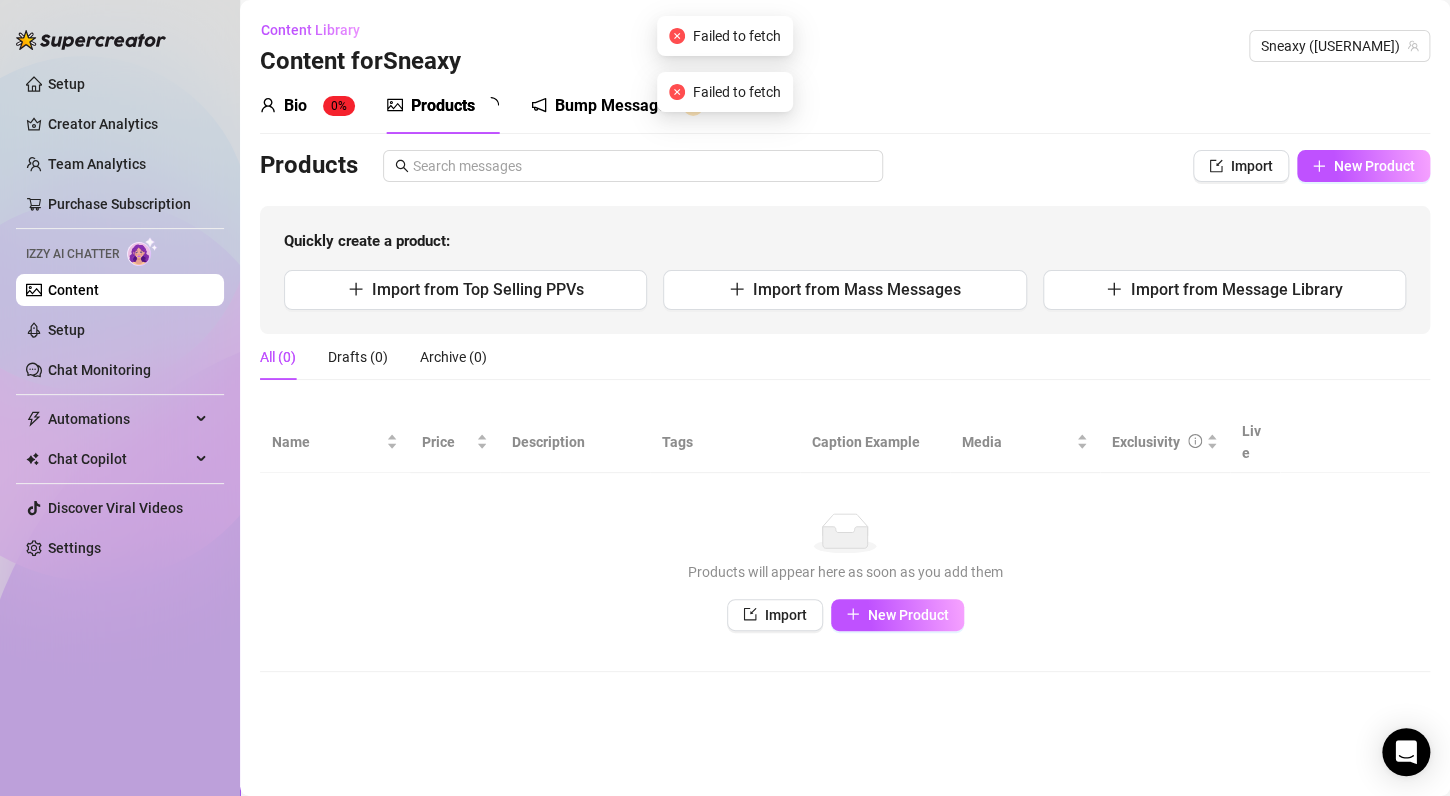 click on "Bump Messages" at bounding box center [615, 106] 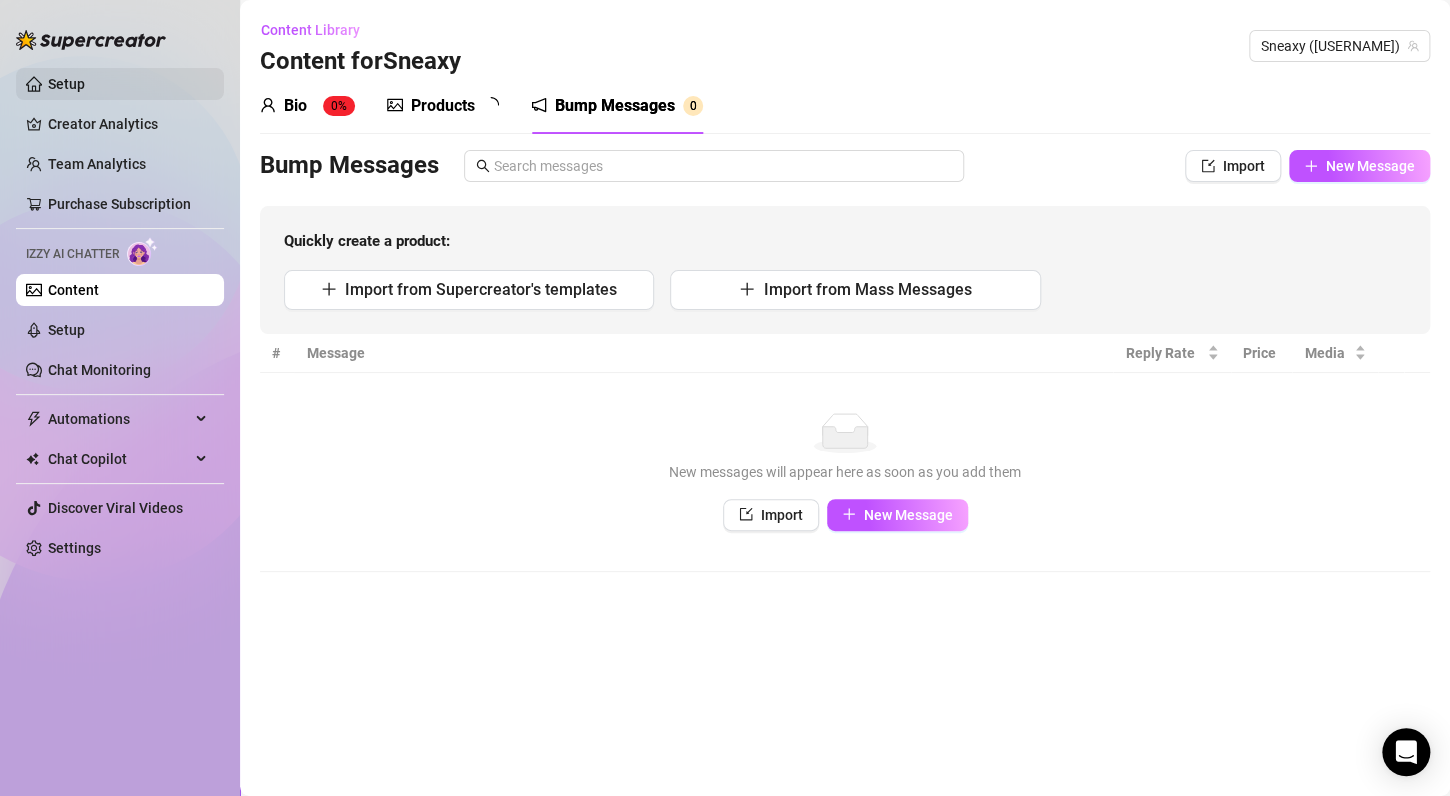 click on "Setup" at bounding box center [66, 84] 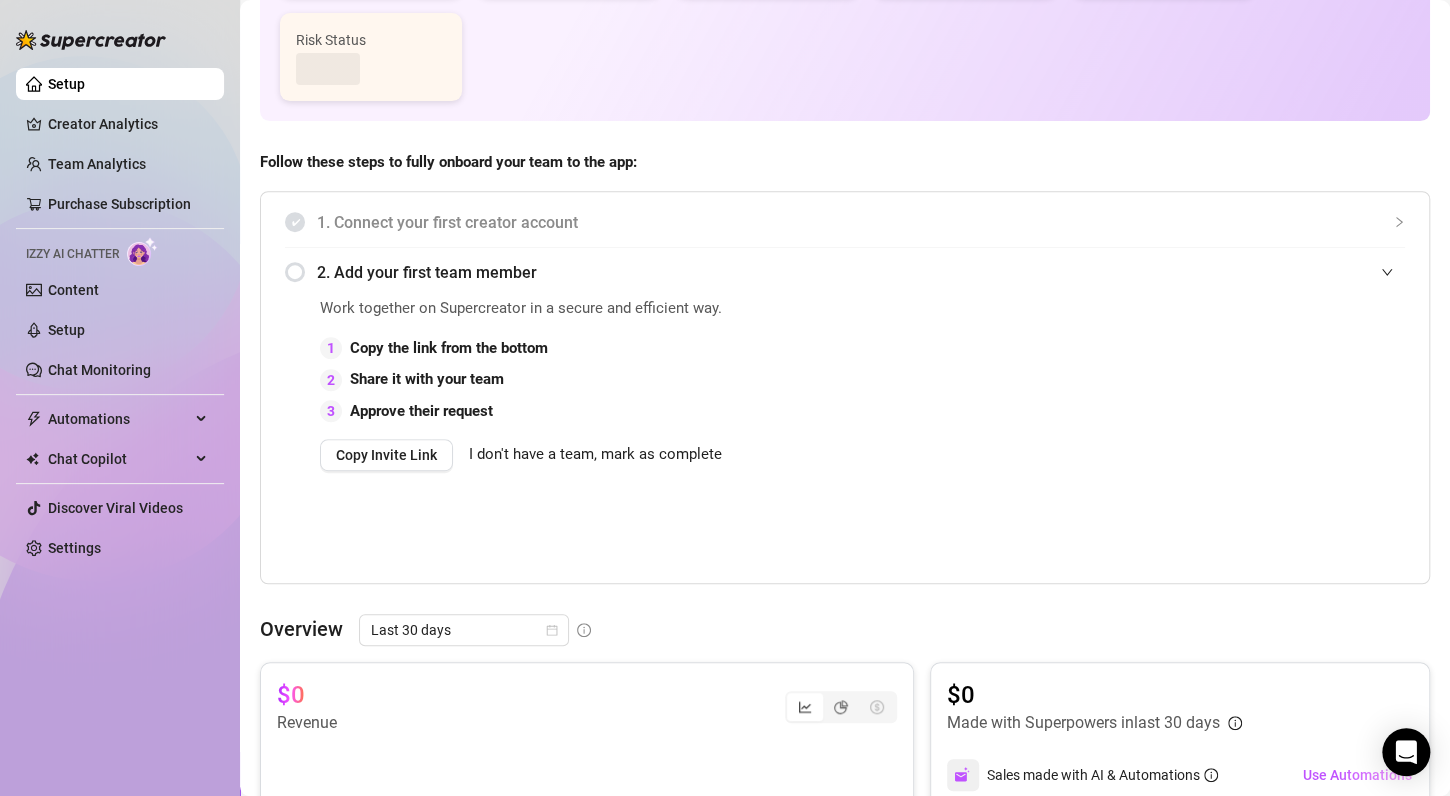 scroll, scrollTop: 300, scrollLeft: 0, axis: vertical 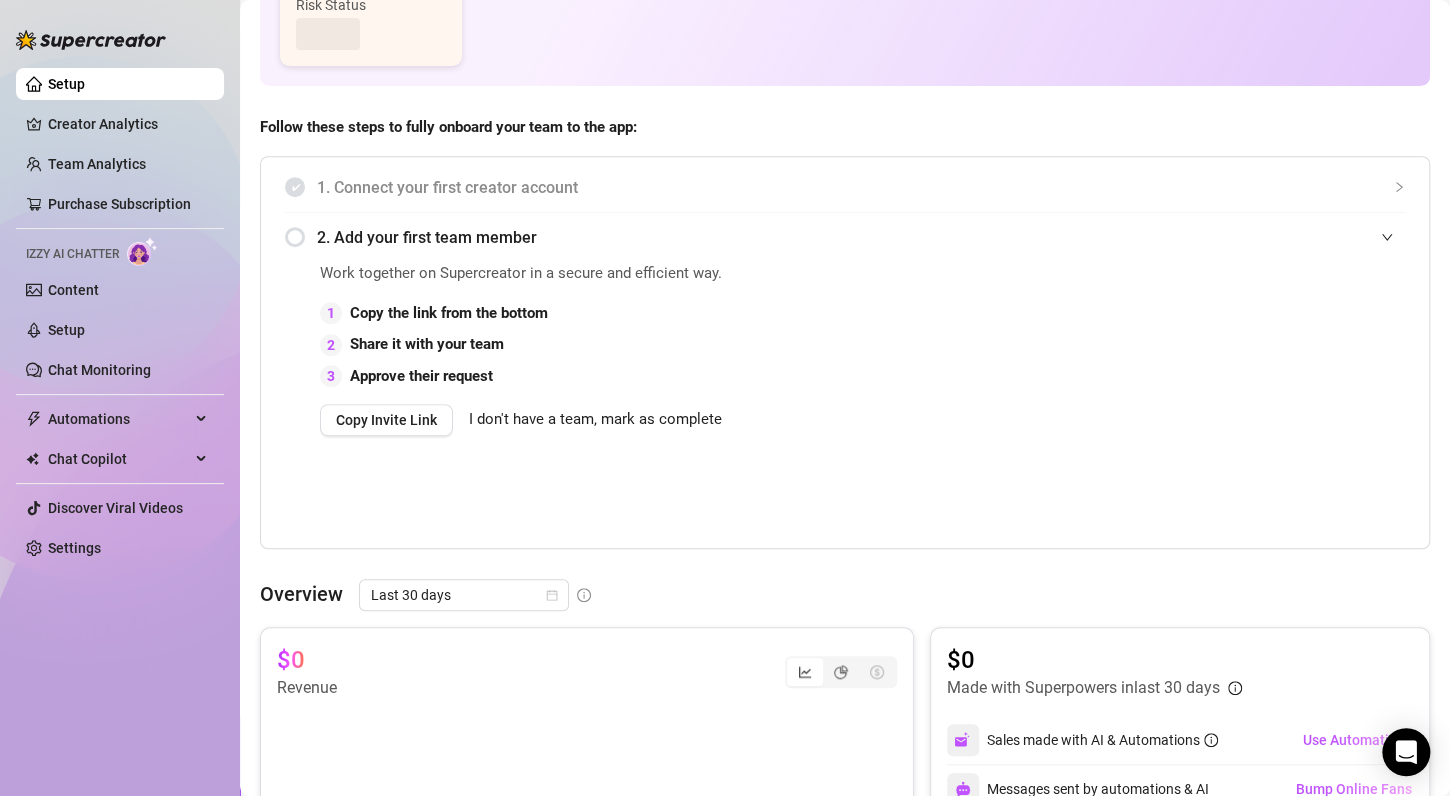 click on "1. Connect your first creator account 2. Add your first team member Work together on Supercreator in a secure and efficient way. 1 Copy the link from the bottom 2 Share it with your team 3 Approve their request Copy Invite Link I don't have a team, mark as complete" at bounding box center [845, 352] 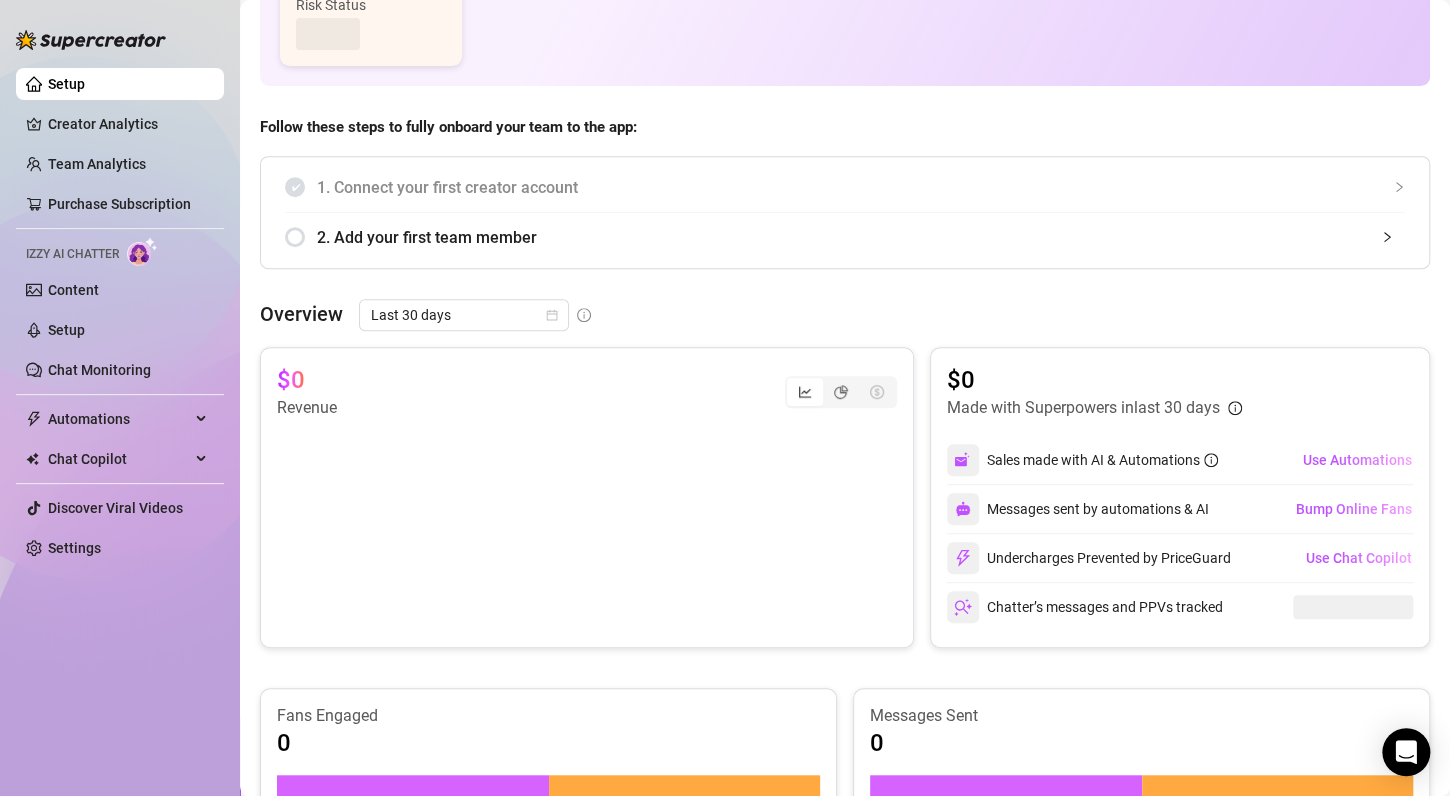 click on "2. Add your first team member" at bounding box center (845, 237) 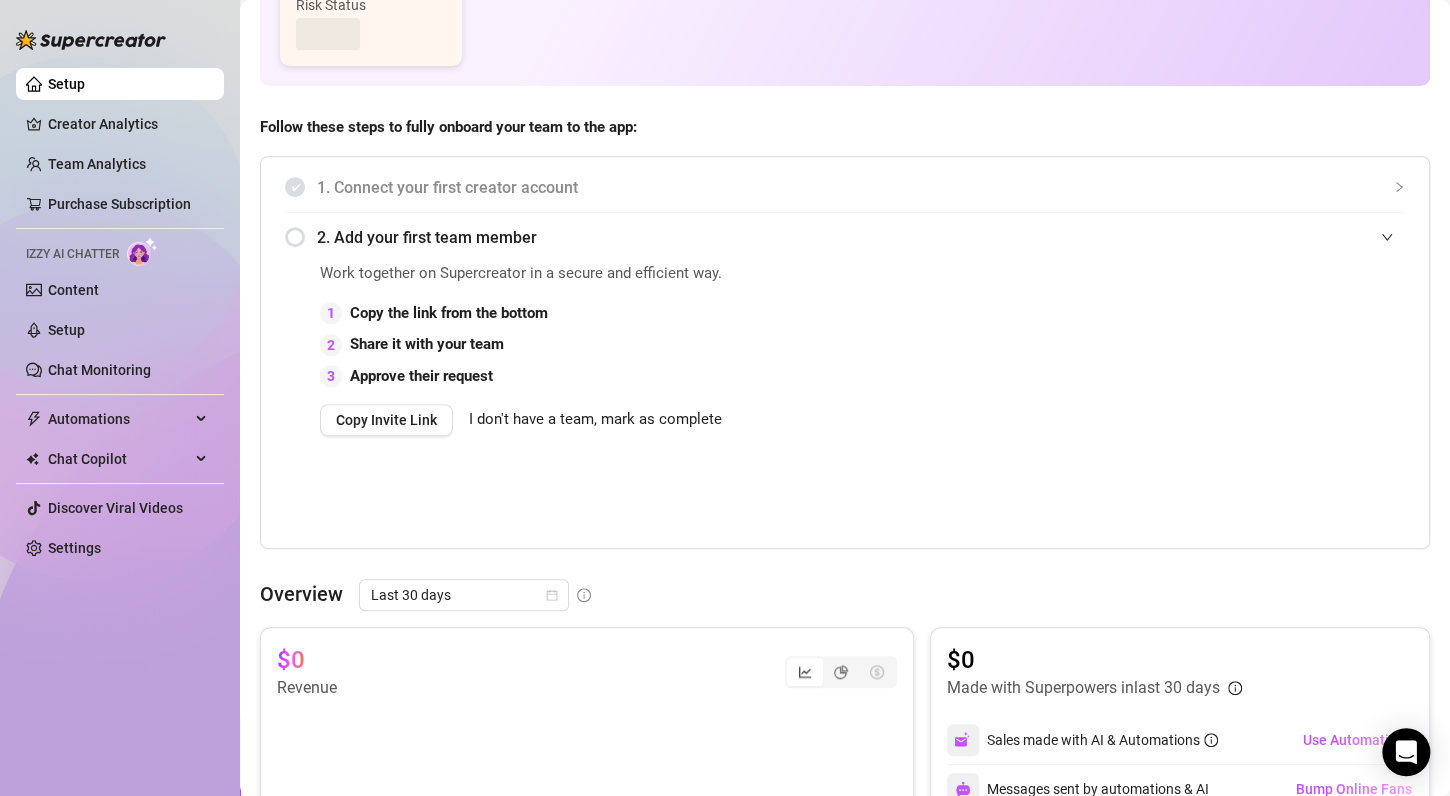click on "I don't have a team, mark as complete" at bounding box center (595, 420) 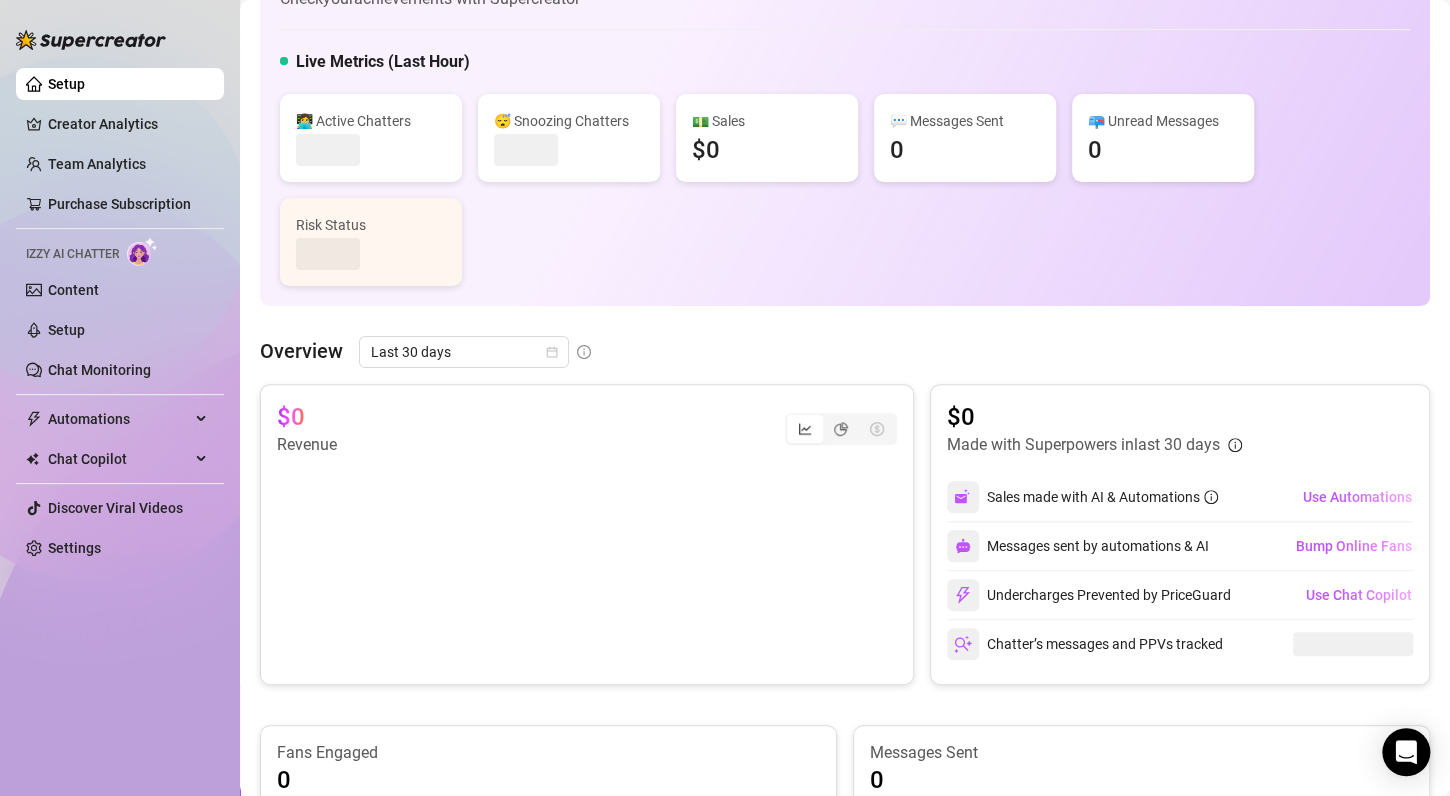 scroll, scrollTop: 0, scrollLeft: 0, axis: both 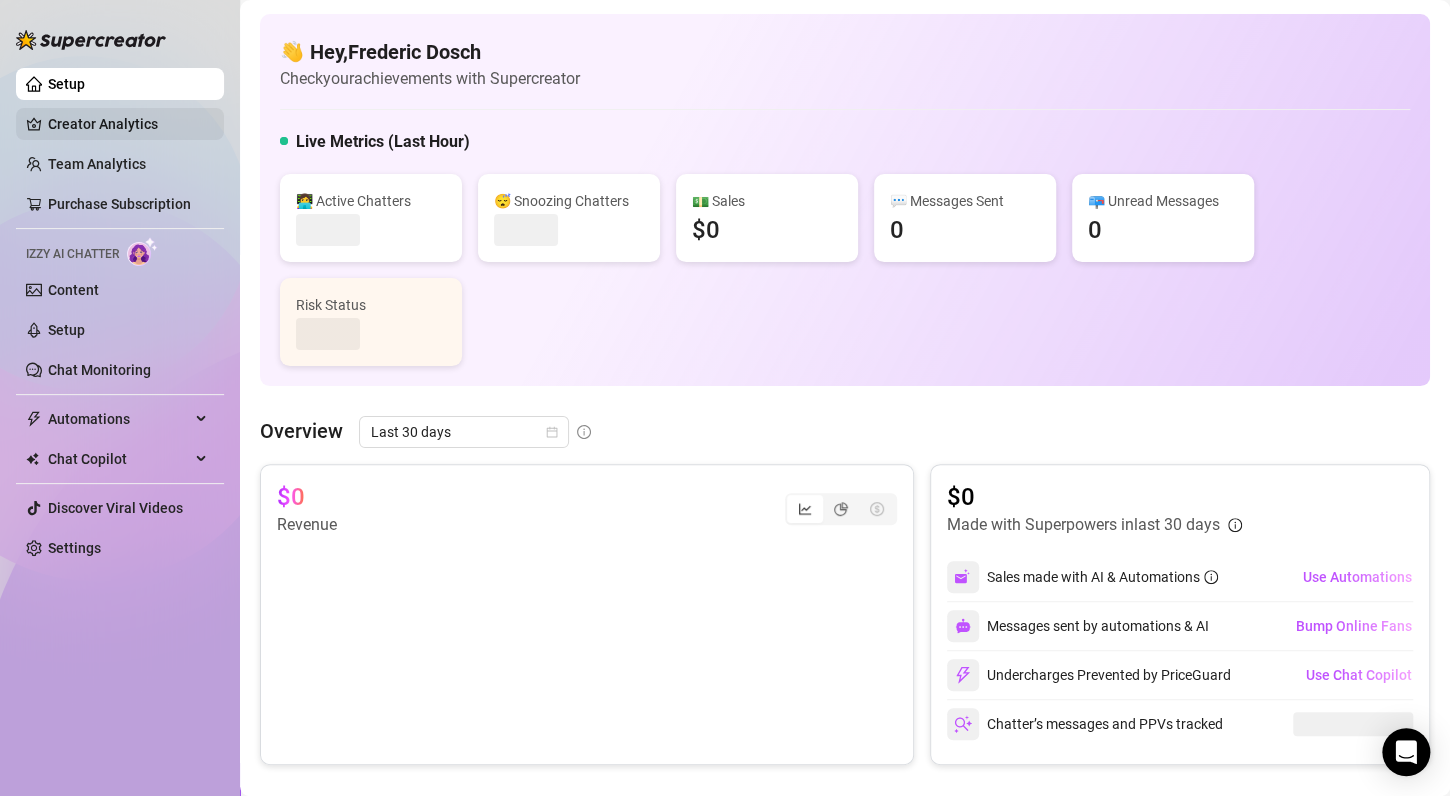 click on "Creator Analytics" at bounding box center (128, 124) 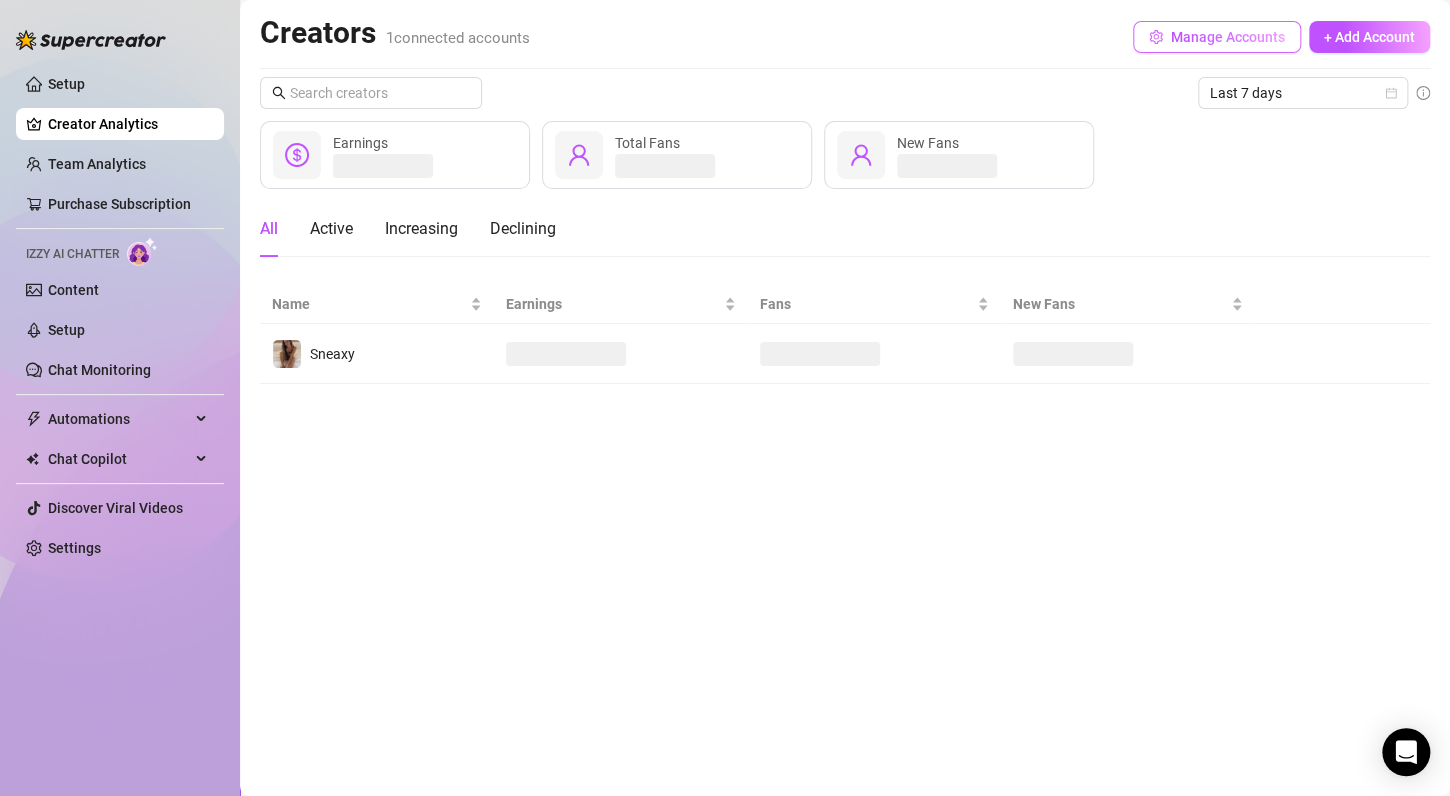 click on "Manage Accounts" at bounding box center (1228, 37) 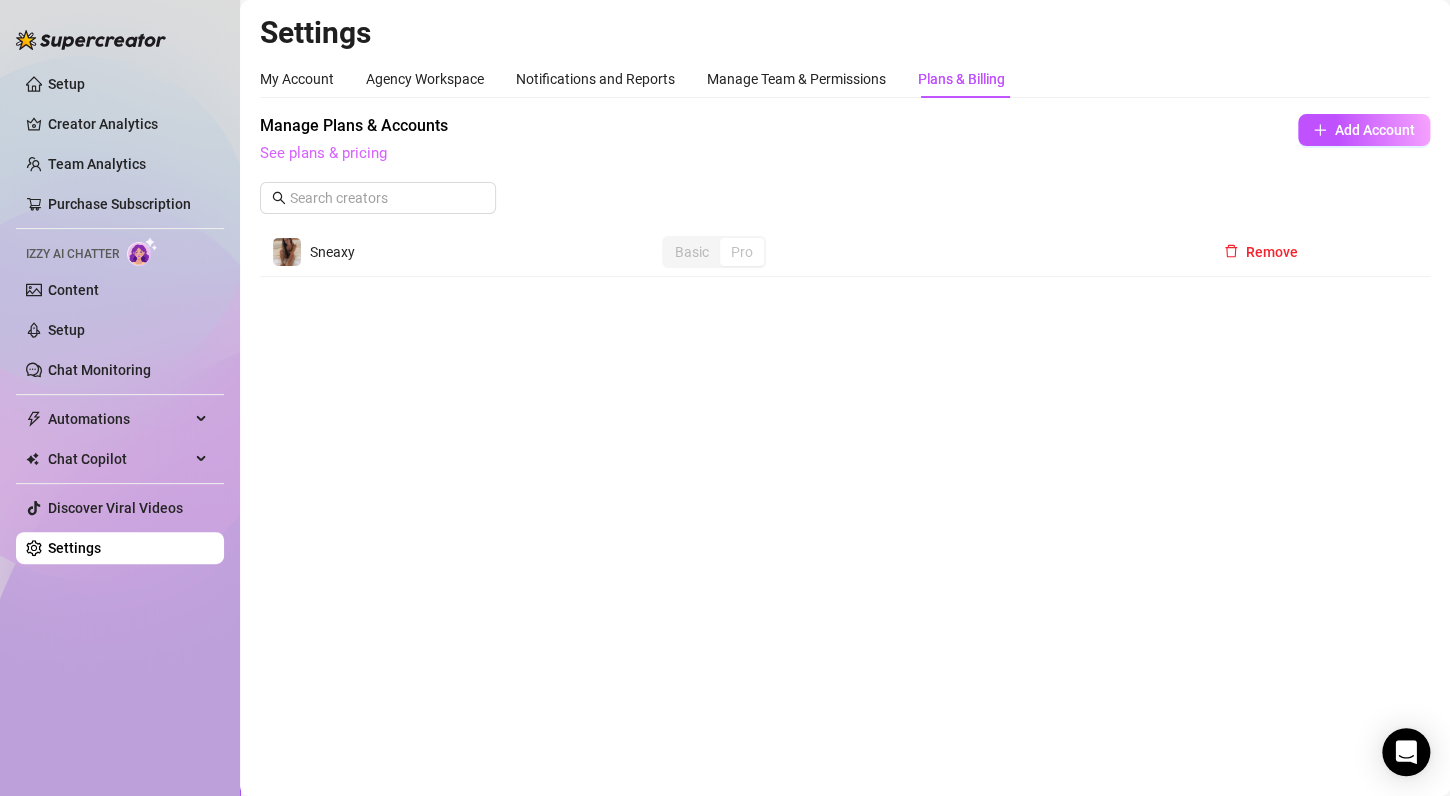 click on "See plans & pricing" at bounding box center [323, 153] 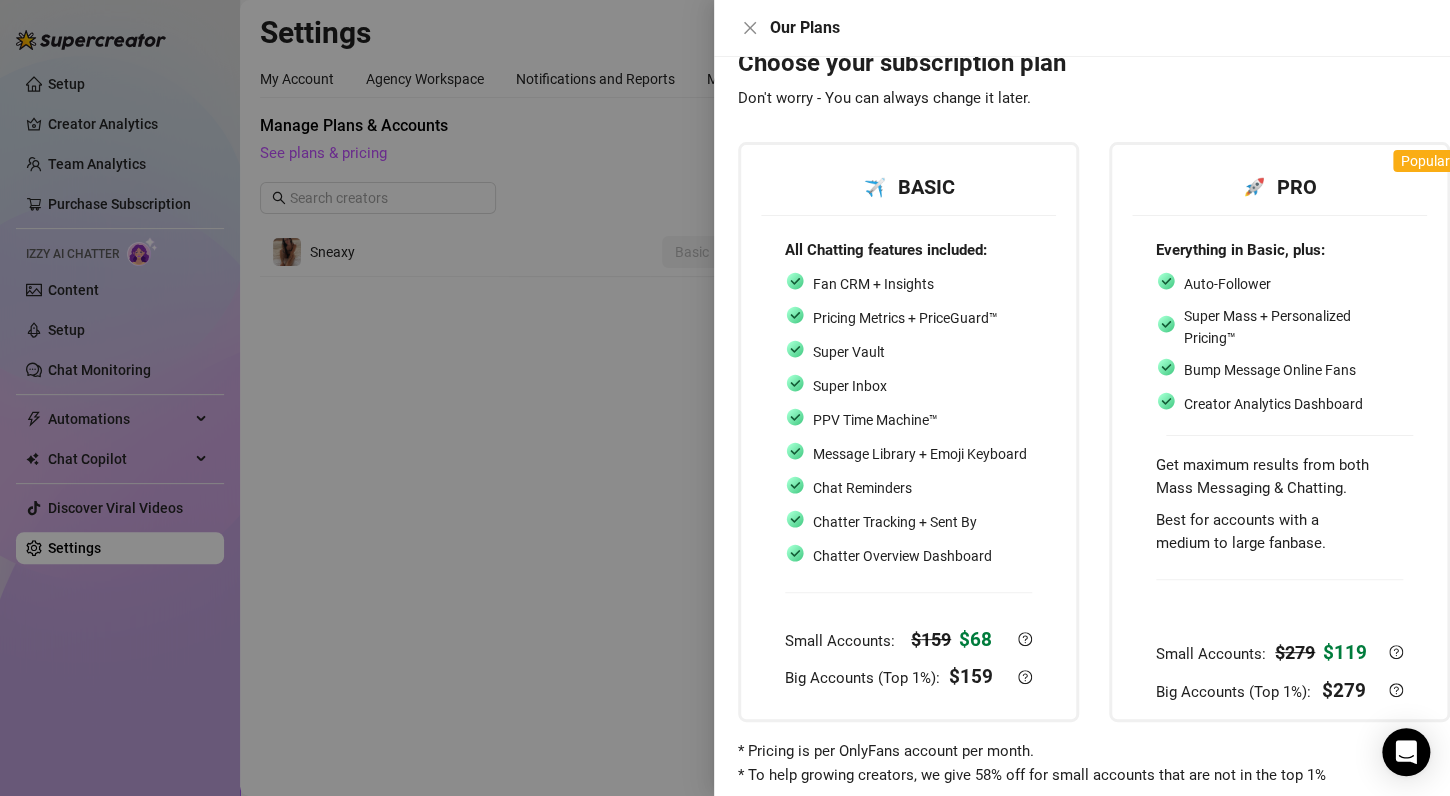scroll, scrollTop: 88, scrollLeft: 0, axis: vertical 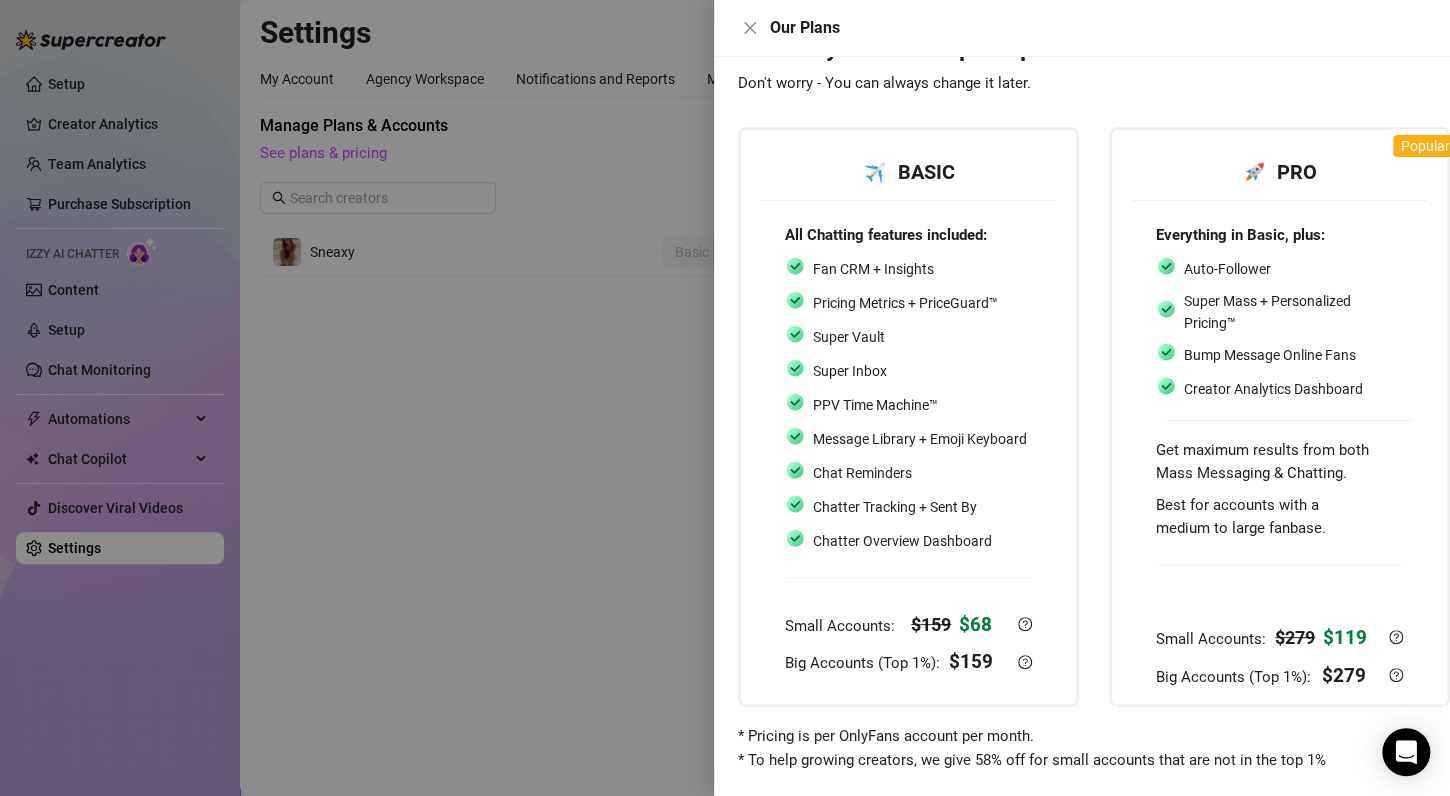 click on "✈️  BASIC" at bounding box center (909, 172) 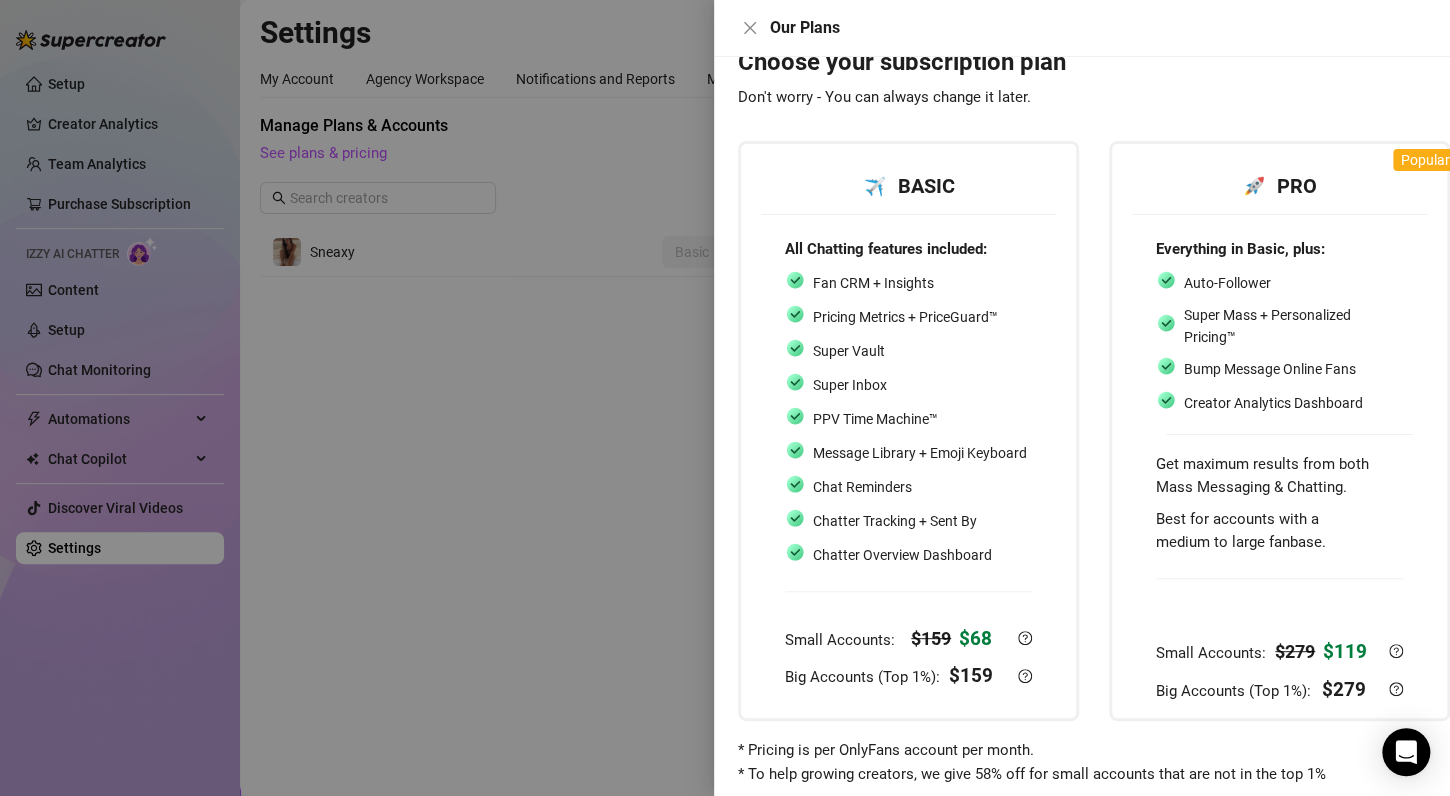 scroll, scrollTop: 88, scrollLeft: 0, axis: vertical 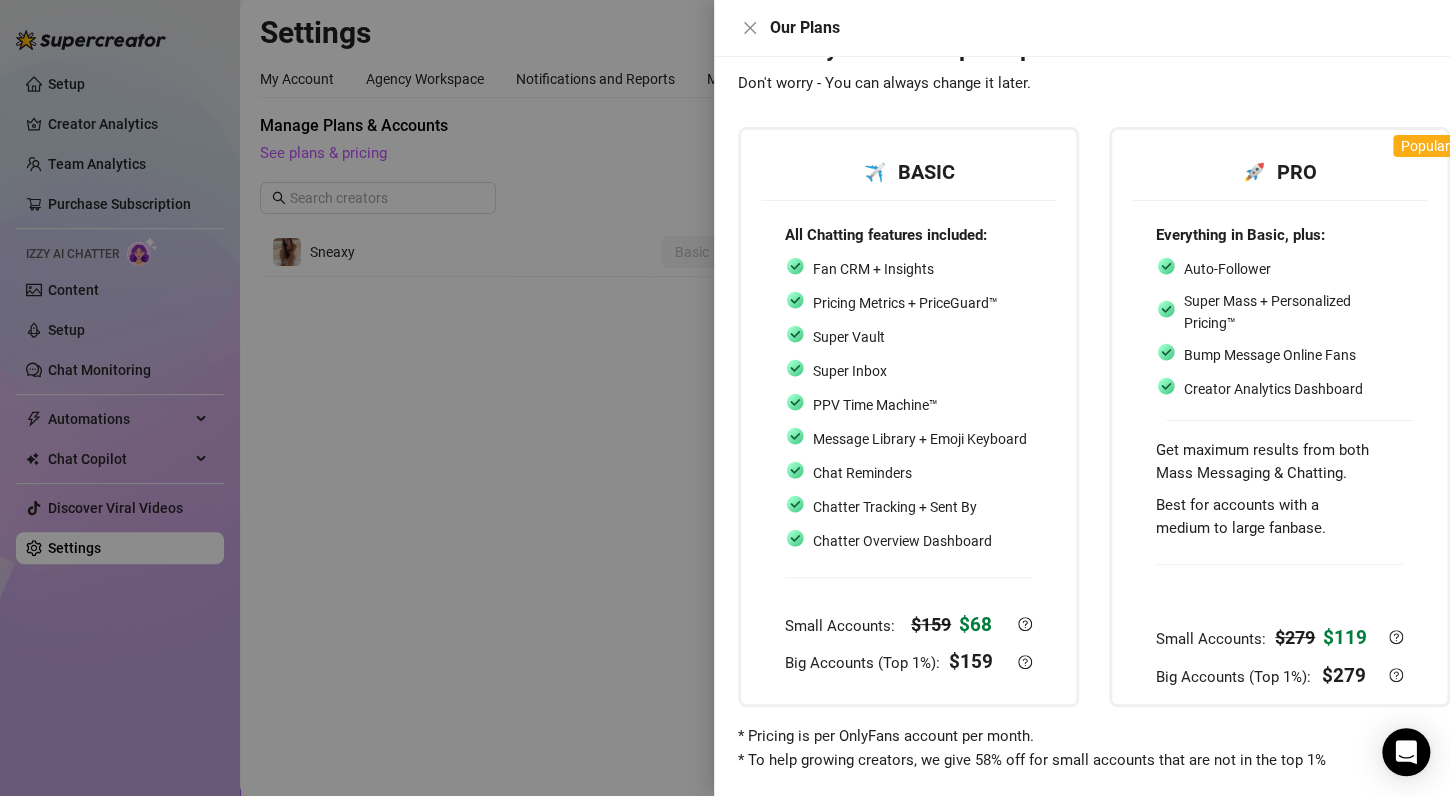 click on "Fan CRM + Insights Pricing Metrics + PriceGuard™ Super Vault Super Inbox PPV Time Machine™ Message Library + Emoji Keyboard Chat Reminders Chatter Tracking + Sent By Chatter Overview Dashboard" at bounding box center (906, 405) 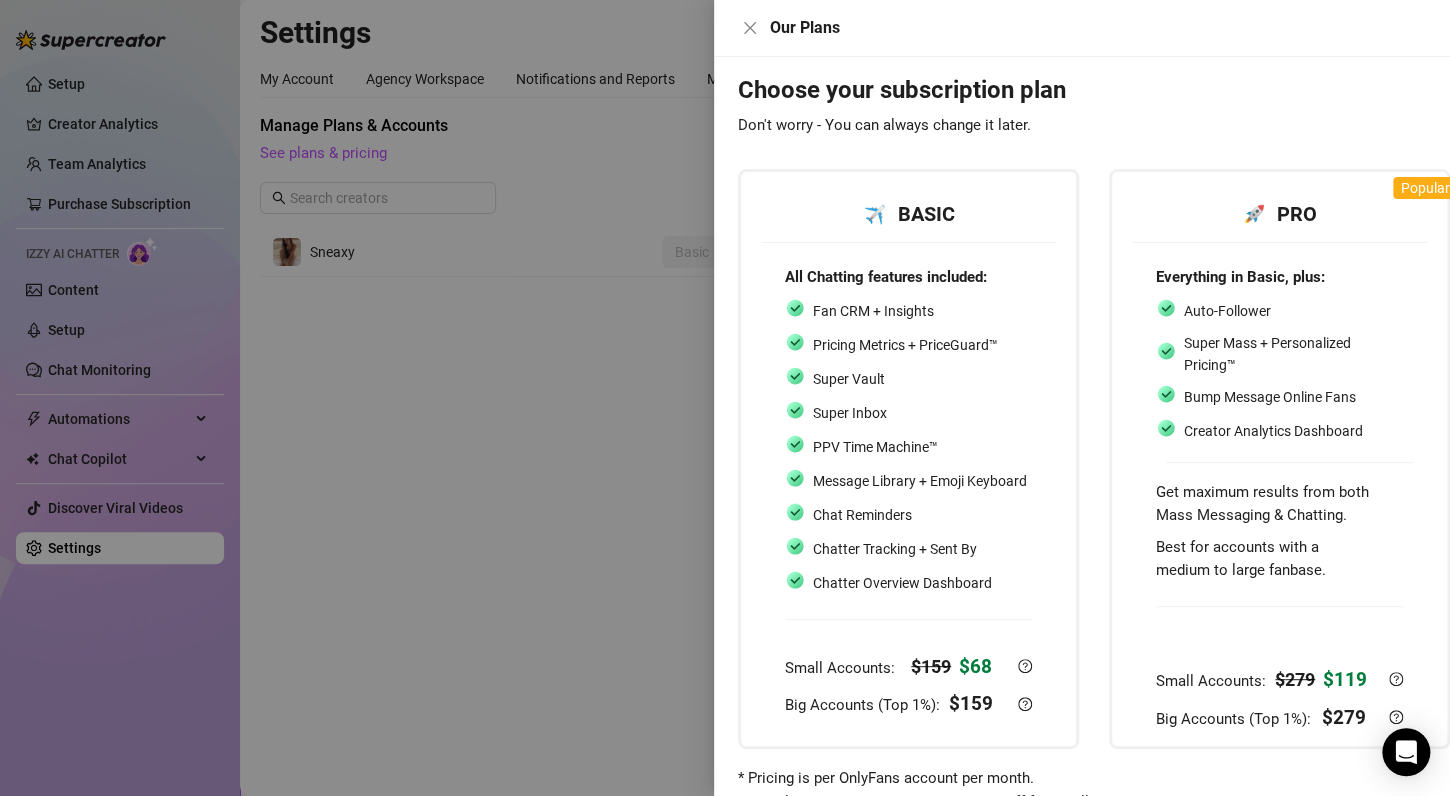 scroll, scrollTop: 0, scrollLeft: 0, axis: both 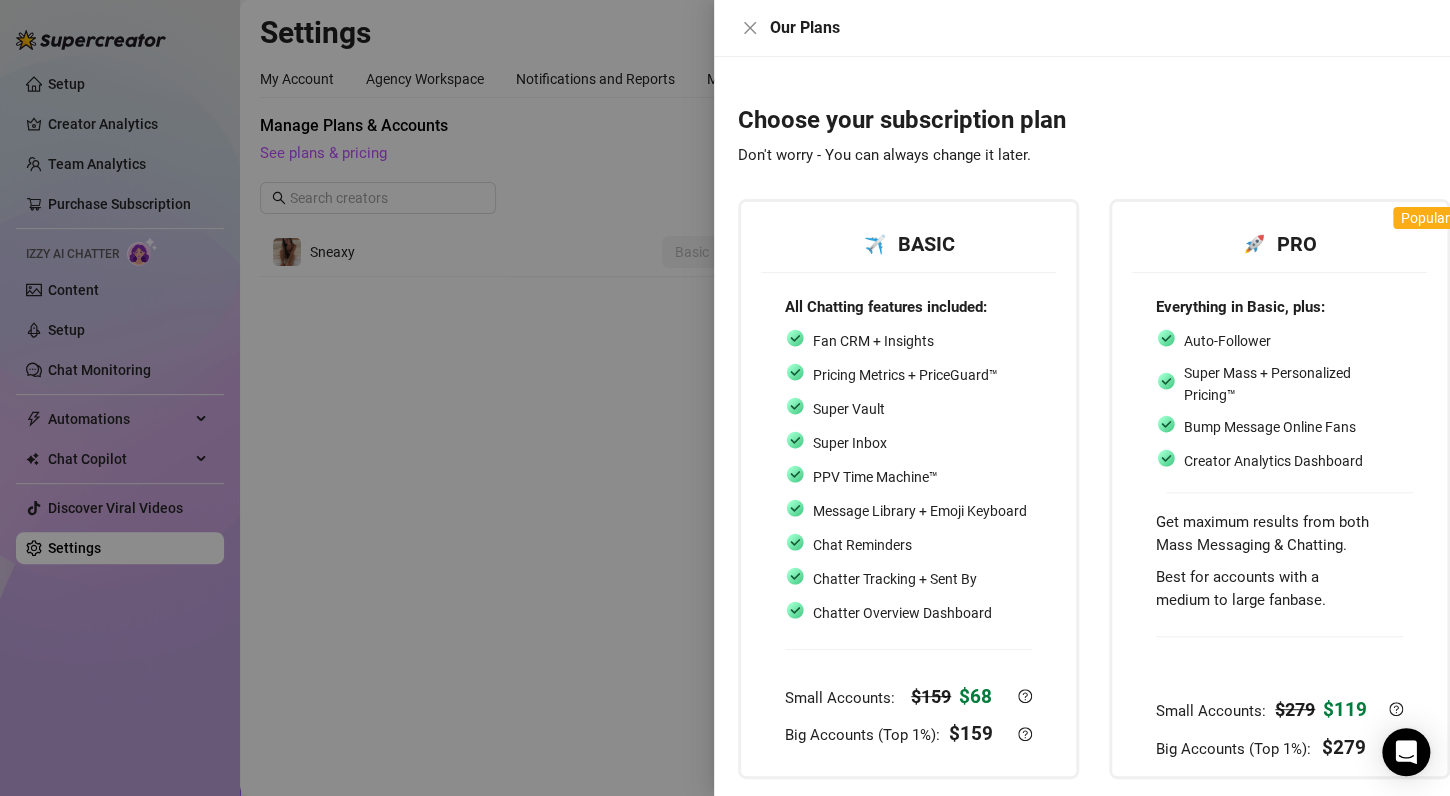 click on "Auto-Follower Super Mass + Personalized Pricing™ Bump Message Online Fans Creator Analytics Dashboard" at bounding box center [1279, 401] 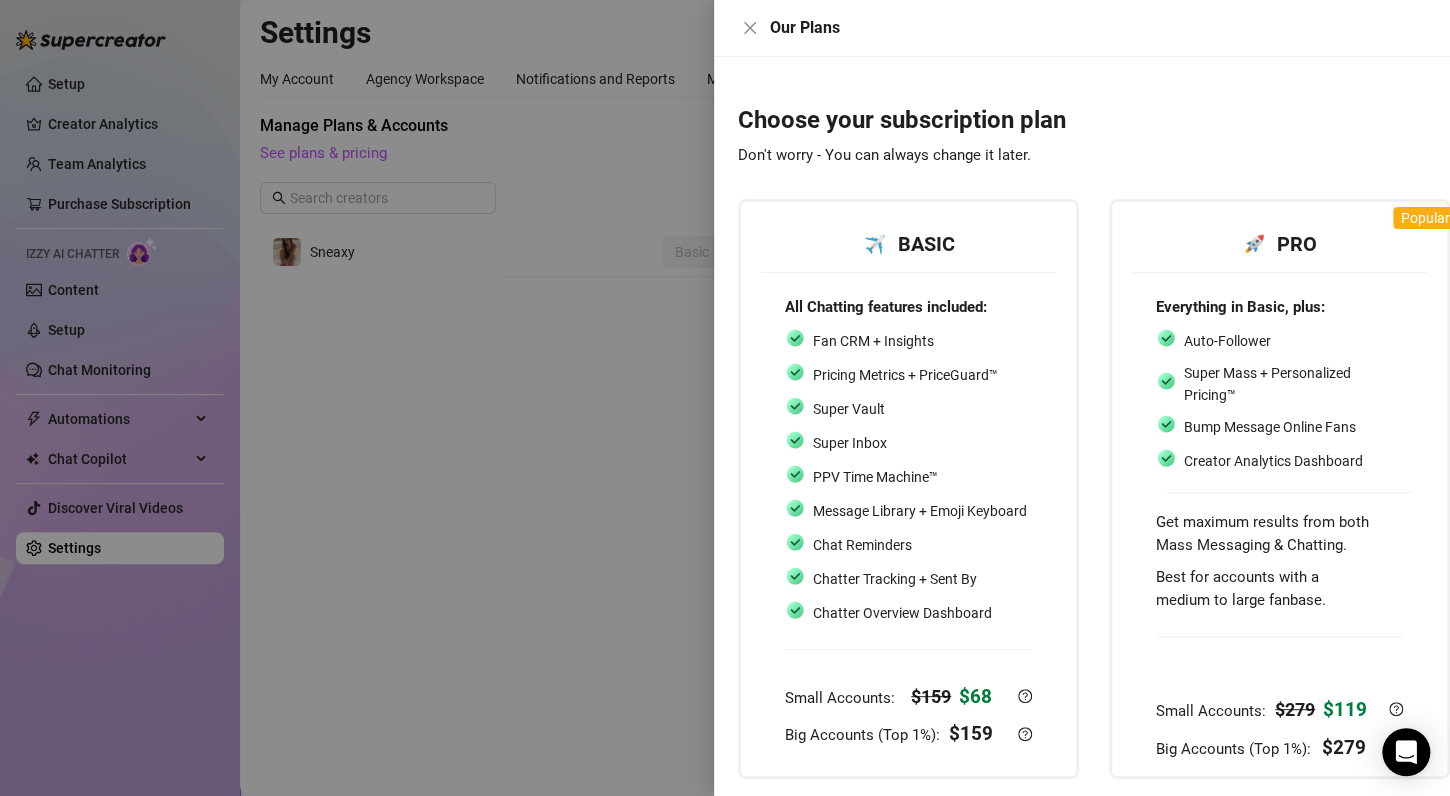 click on "✈️ BASIC All Chatting features included: Fan CRM + Insights Pricing Metrics + PriceGuard™ Super Vault Super Inbox PPV Time Machine™ Message Library + Emoji Keyboard Chat Reminders Chatter Tracking + Sent By Chatter Overview Dashboard Small Accounts: $ 159 $ 68 Big Accounts (Top 1%): $ 159" at bounding box center (908, 489) 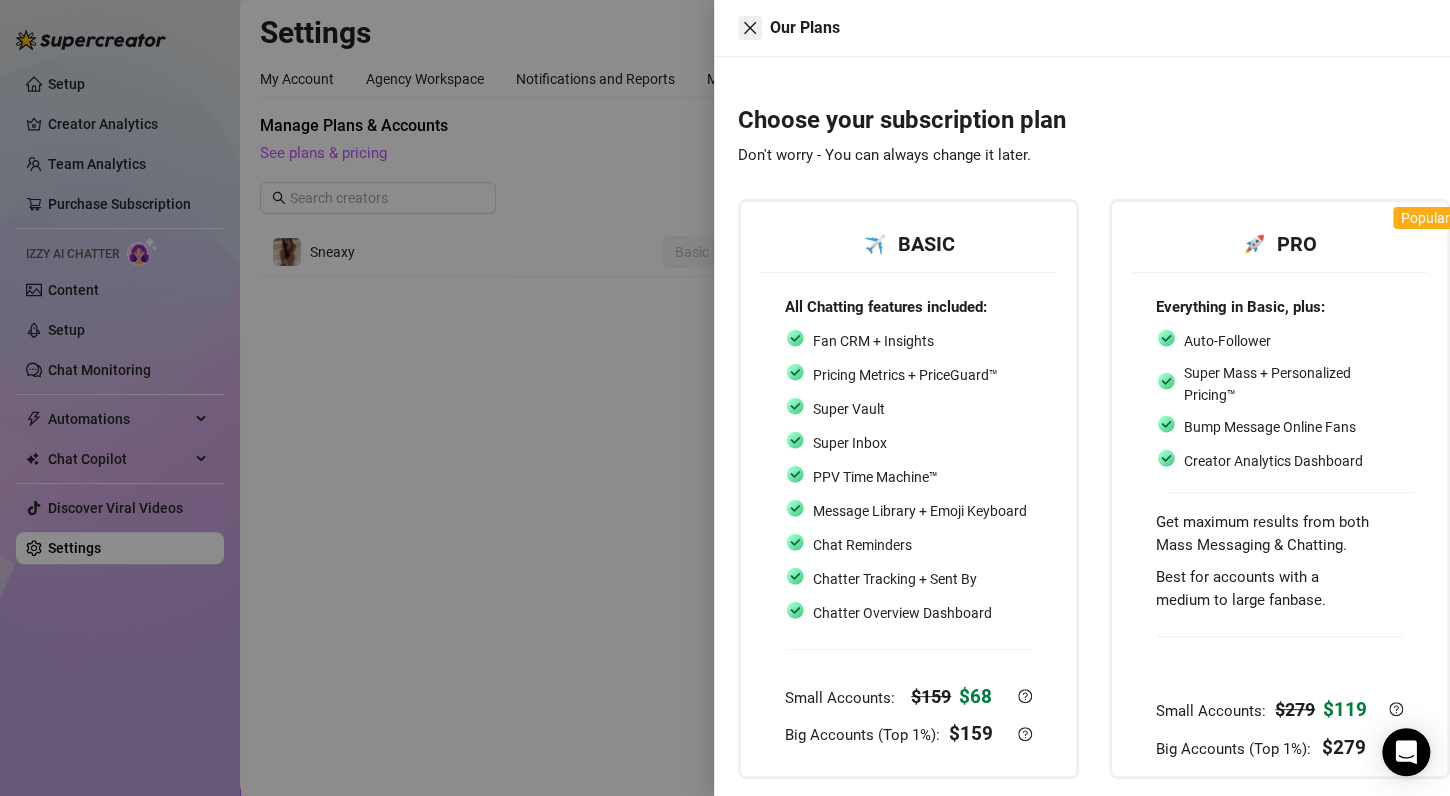 click on "Our Plans" at bounding box center [1082, 28] 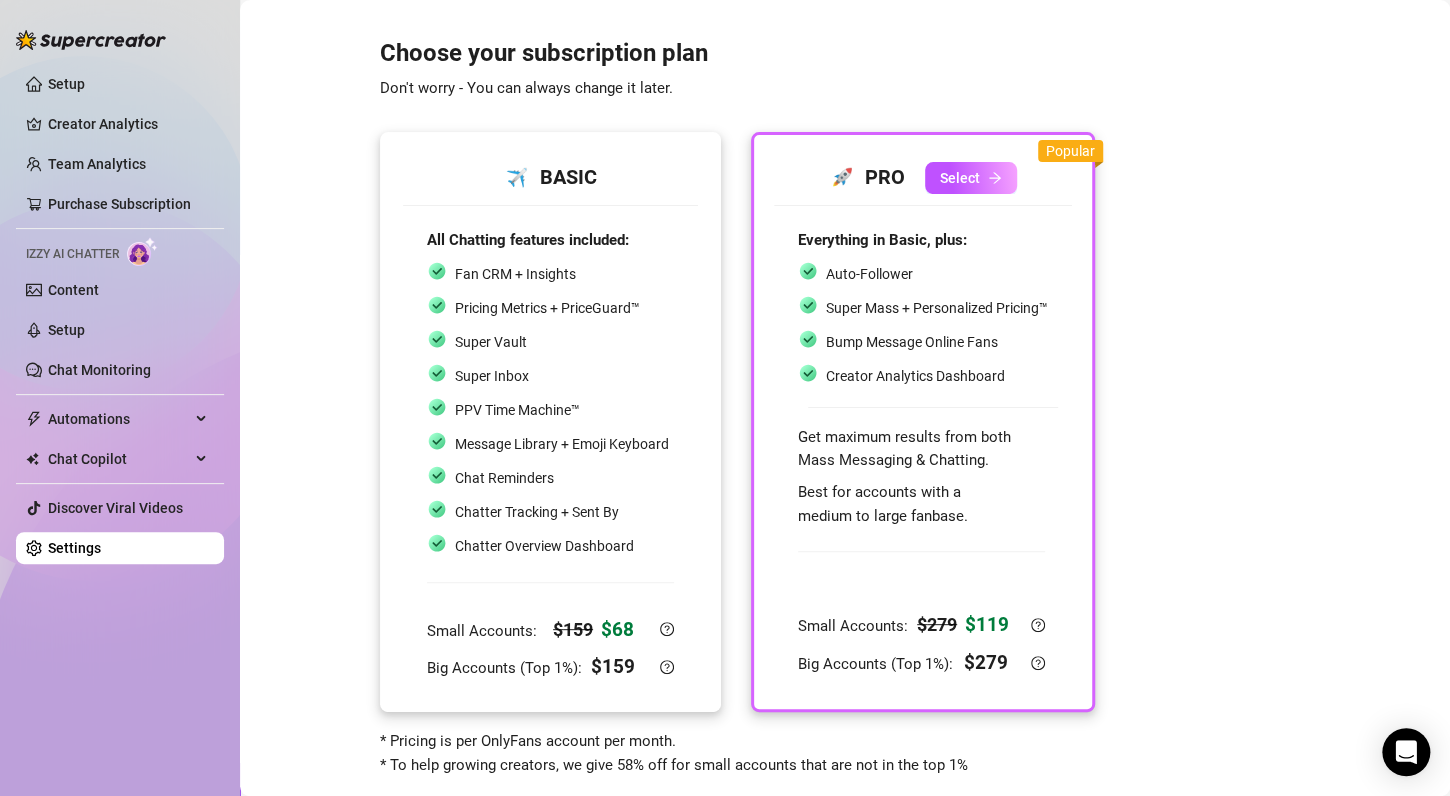 click on "✈️  BASIC" at bounding box center (550, 177) 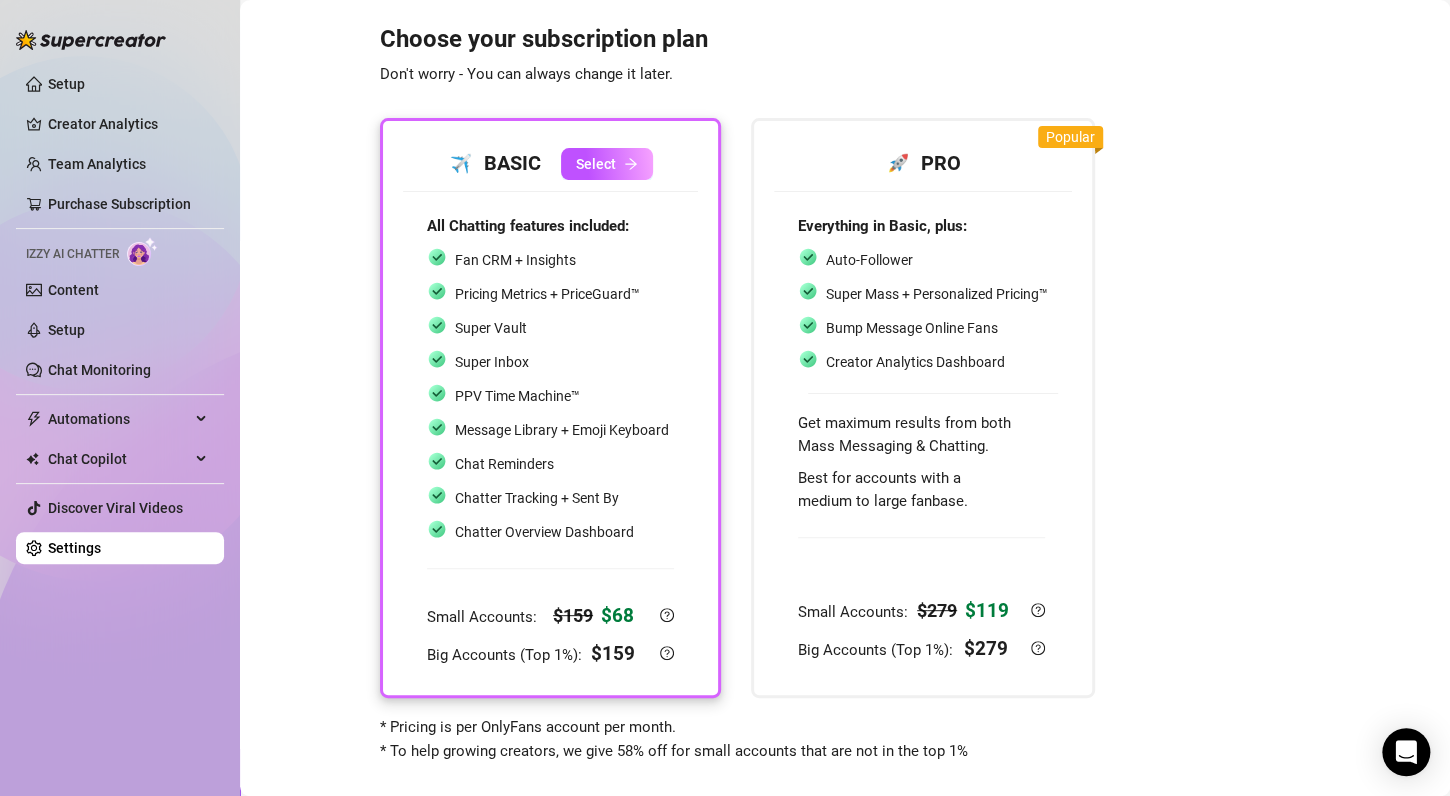 scroll, scrollTop: 0, scrollLeft: 0, axis: both 